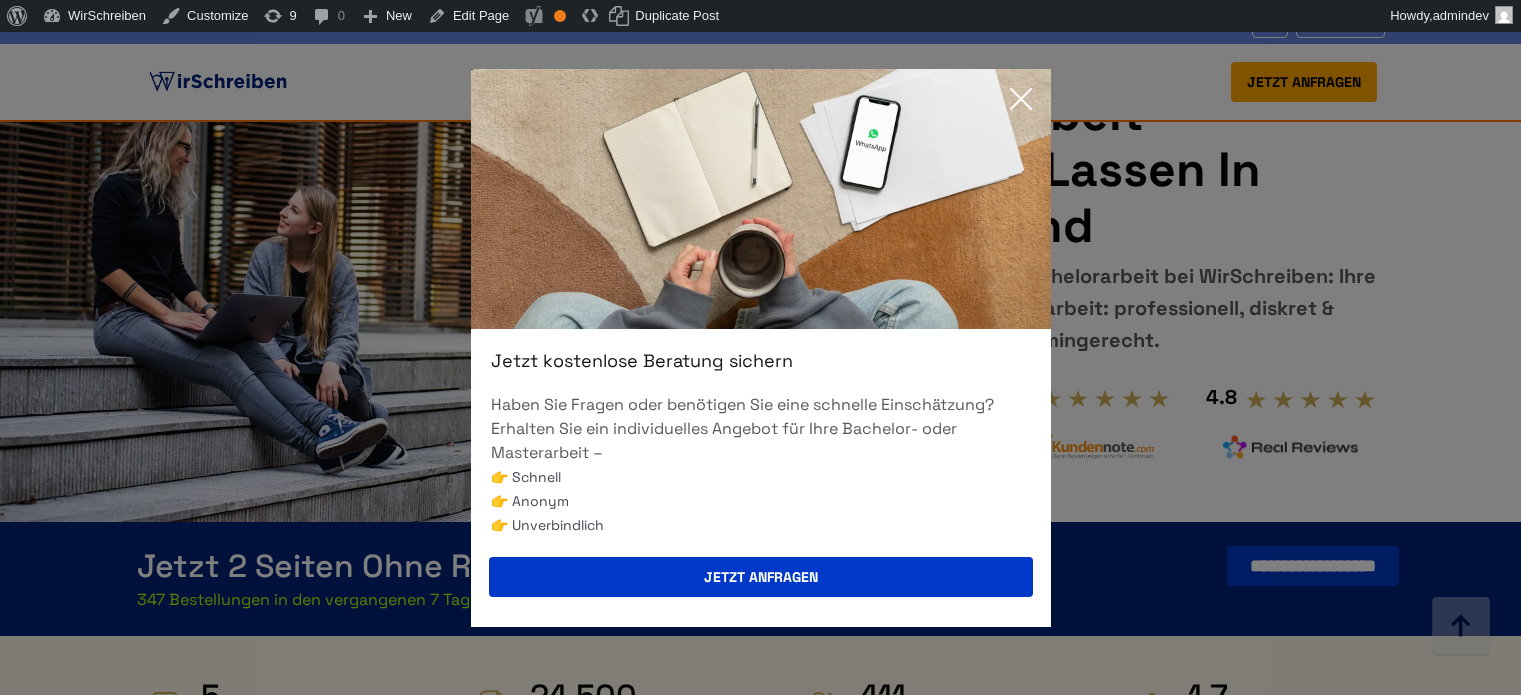scroll, scrollTop: 14300, scrollLeft: 0, axis: vertical 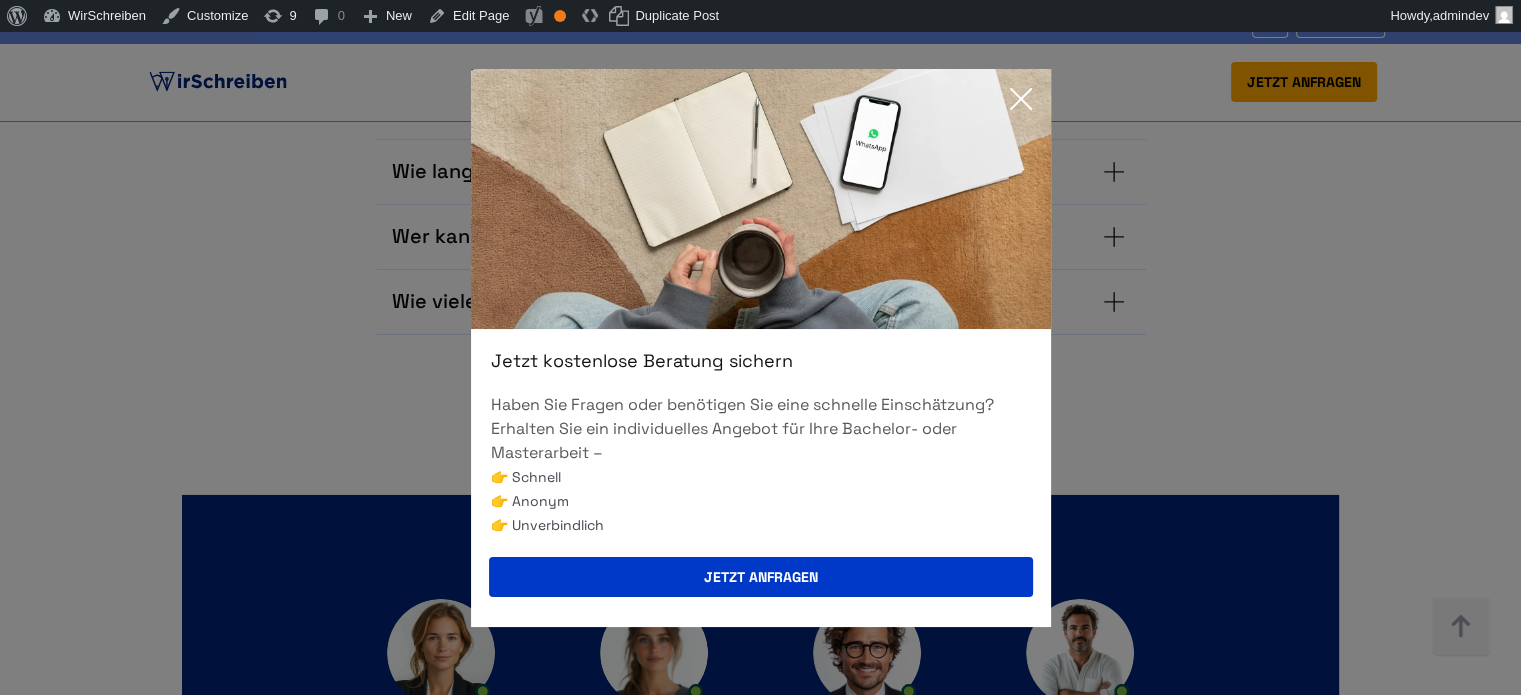 click 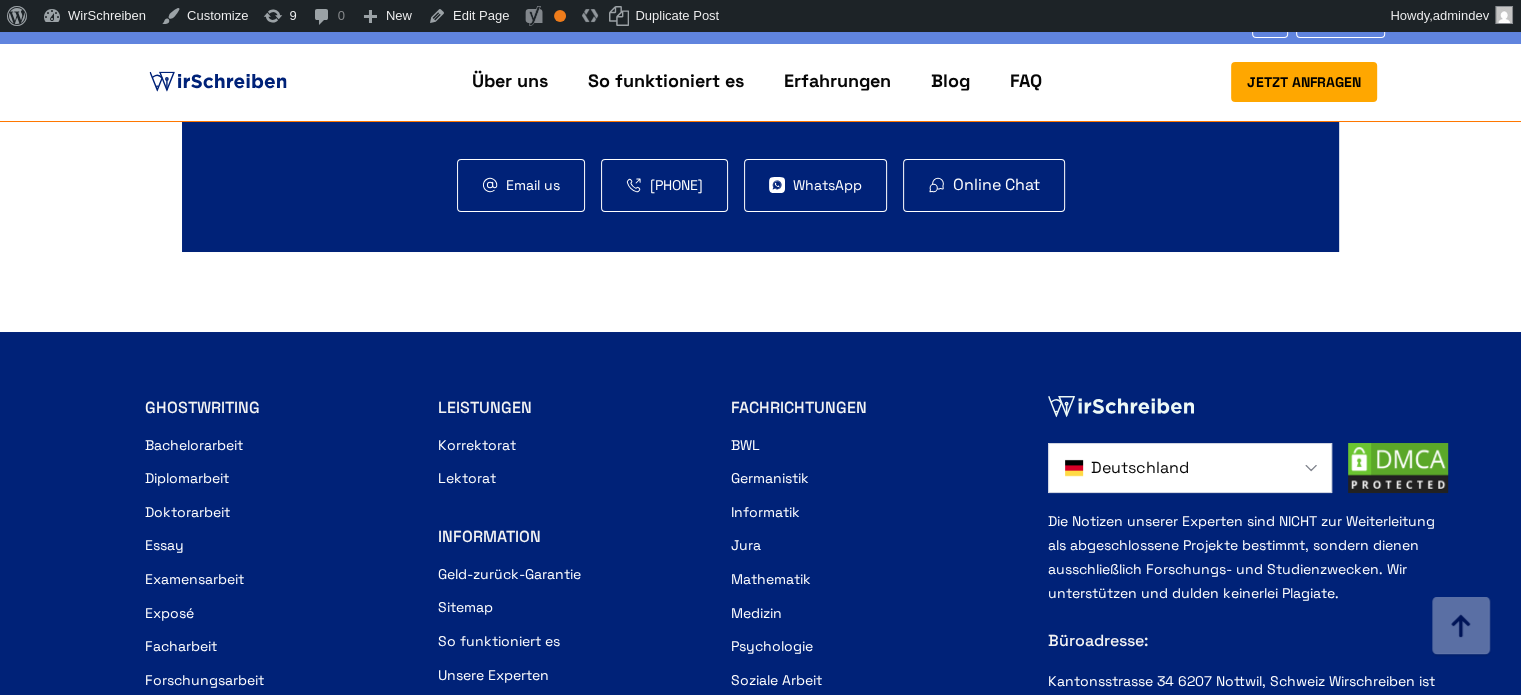 scroll, scrollTop: 15032, scrollLeft: 0, axis: vertical 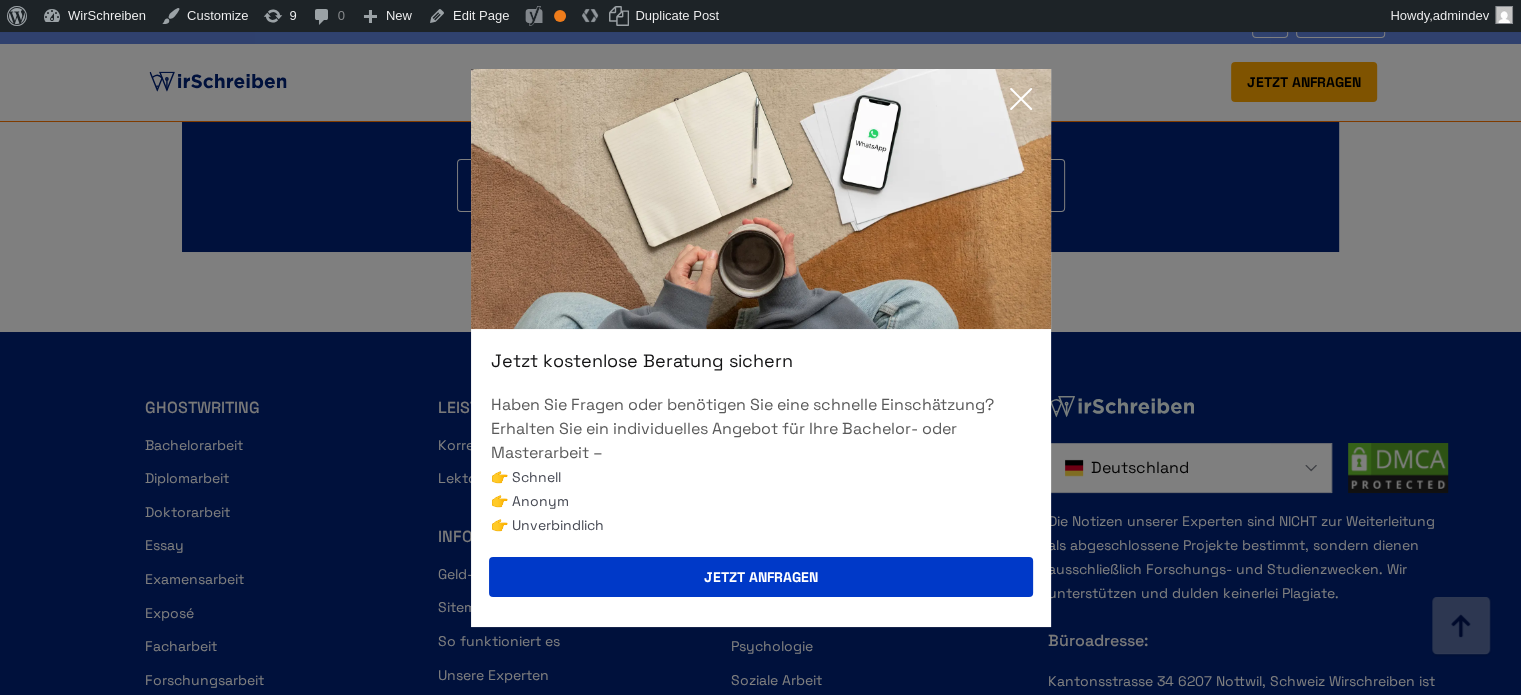 click 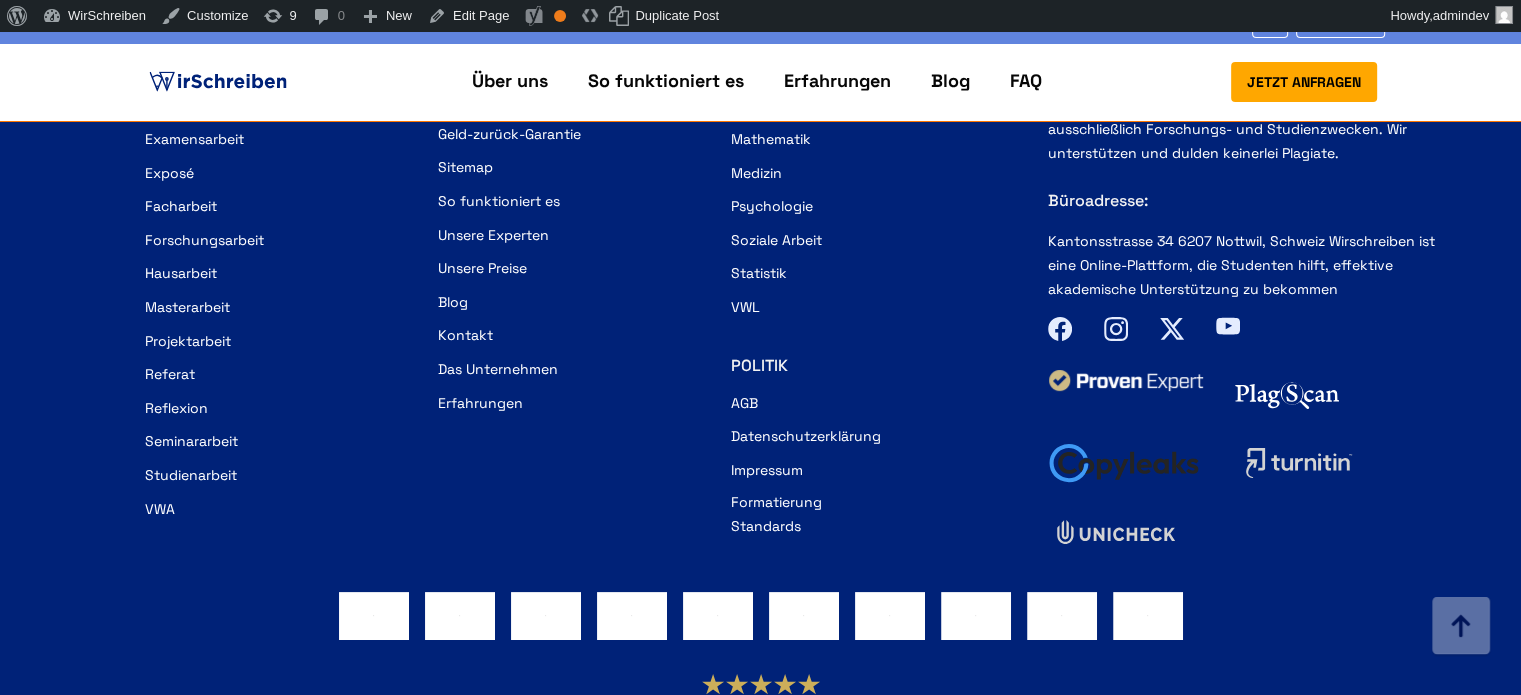 scroll, scrollTop: 15476, scrollLeft: 0, axis: vertical 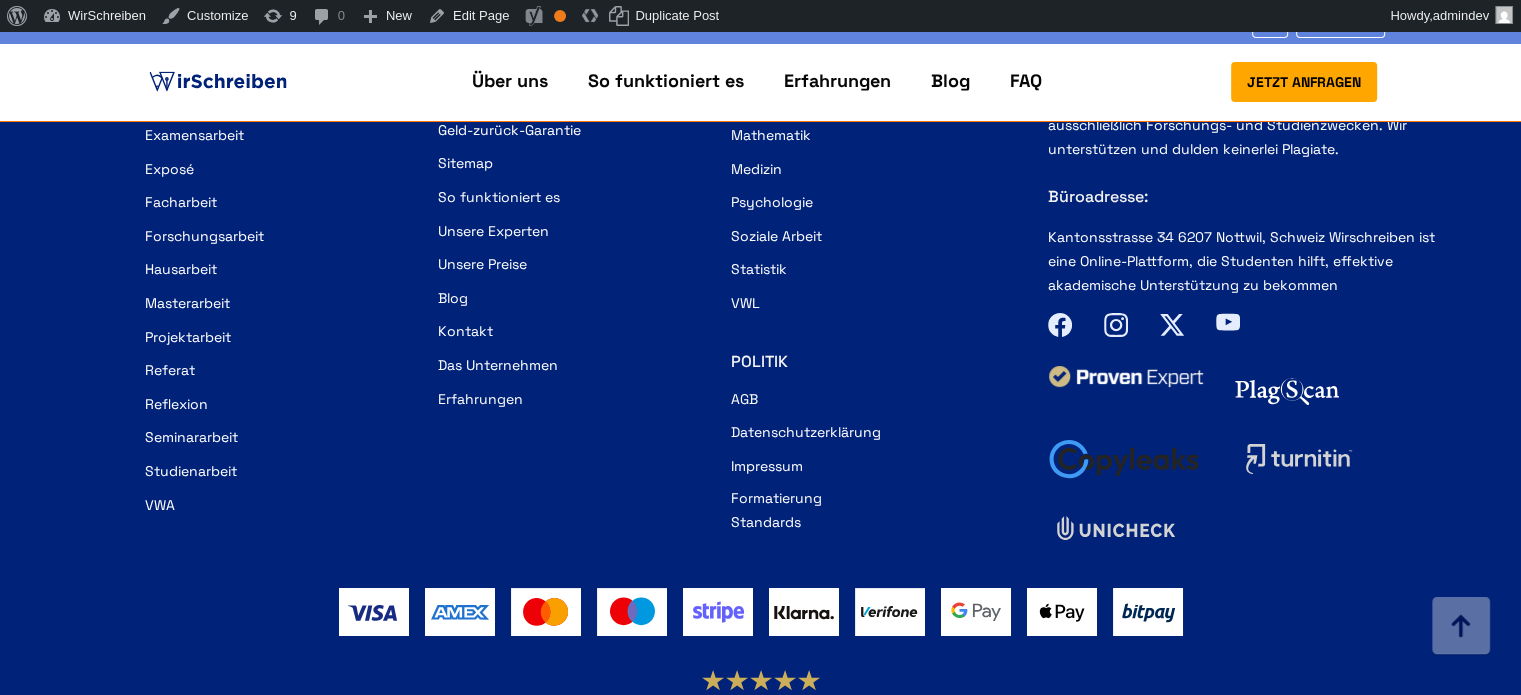 click at bounding box center (1125, 377) 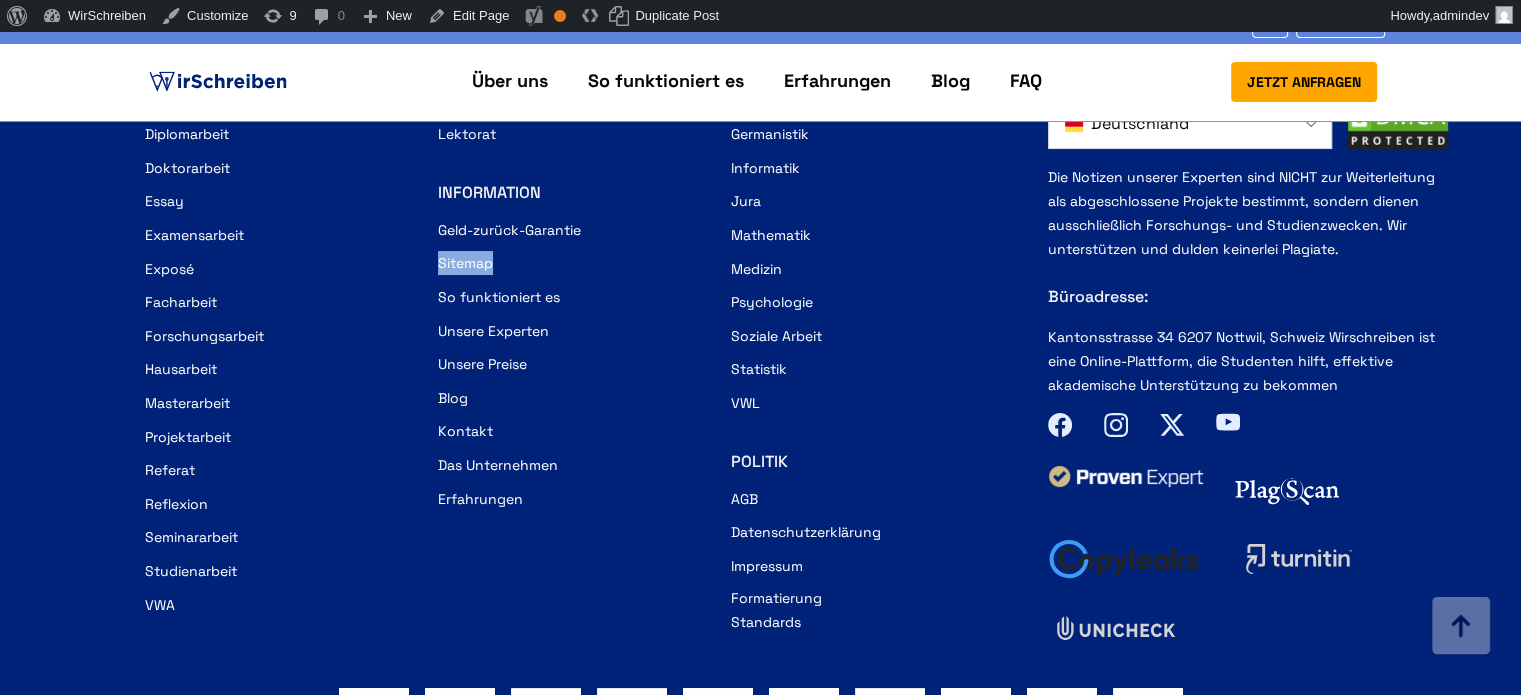 drag, startPoint x: 502, startPoint y: 175, endPoint x: 440, endPoint y: 180, distance: 62.201286 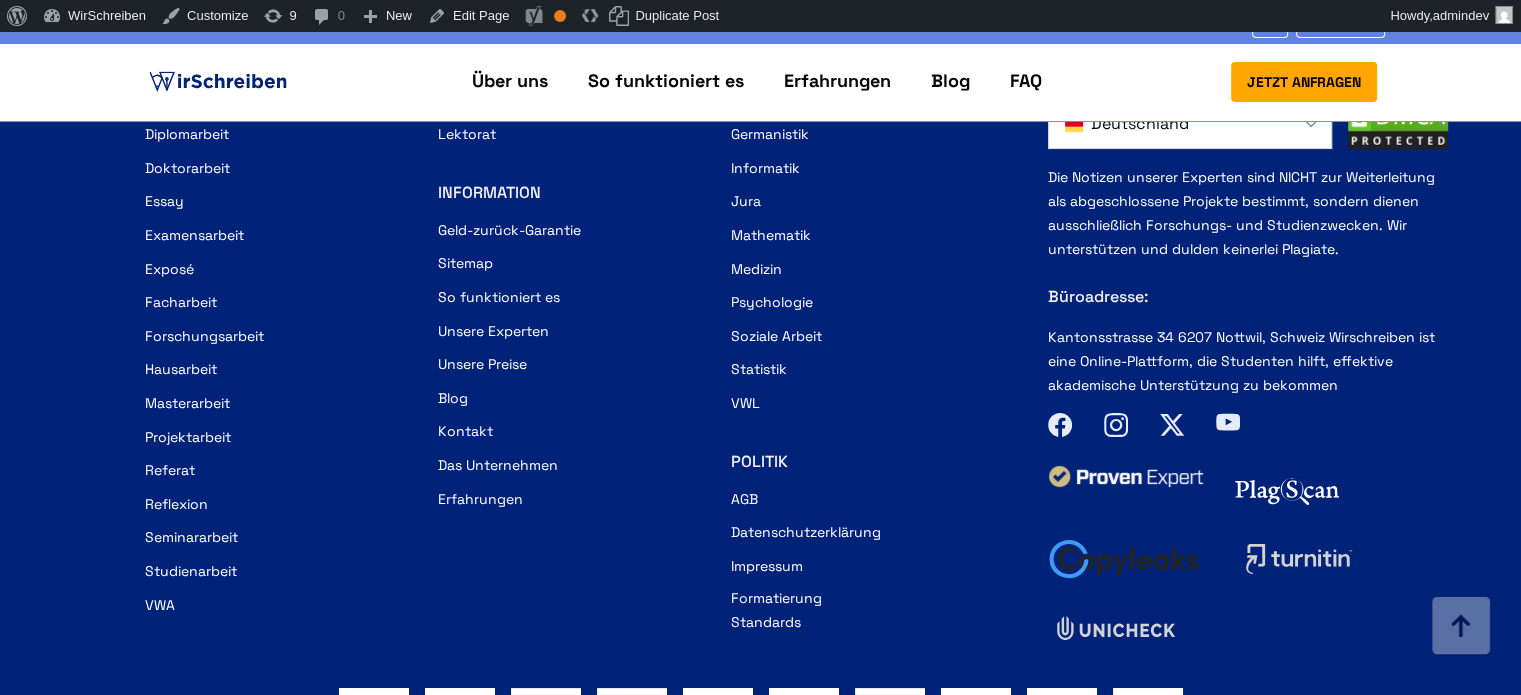 click on "GHOSTWRITING
Bachelorarbeit
Diplomarbeit
Doktorarbeit
Essay
Examensarbeit
Exposé
Facharbeit
Forschungsarbeit
Hausarbeit
Masterarbeit
Projektarbeit
Referat
Reflexion
Seminararbeit
Studienarbeit
VWA
LEISTUNGEN
Korrektorat
Lektorat
INFORMATION
Geld-zurück-Garantie" at bounding box center [760, 434] 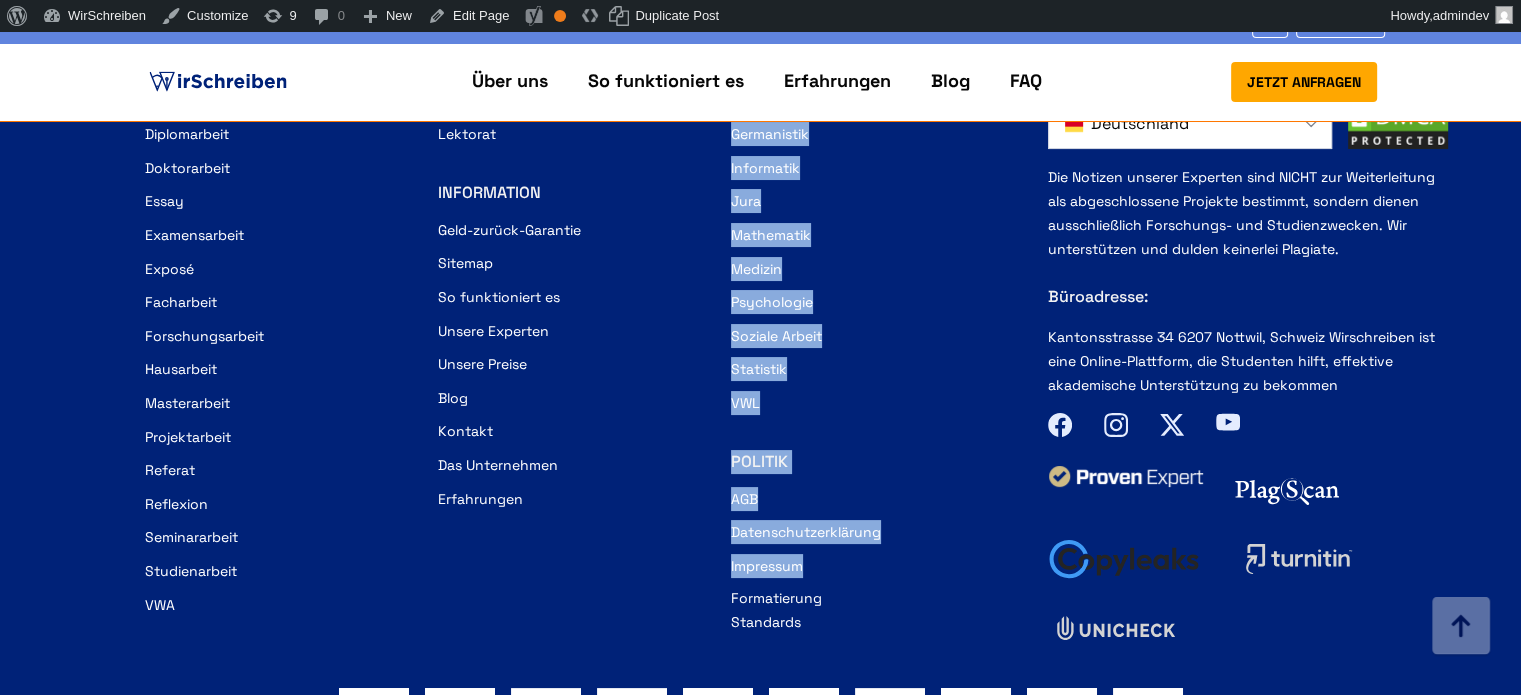 drag, startPoint x: 720, startPoint y: 414, endPoint x: 820, endPoint y: 482, distance: 120.92973 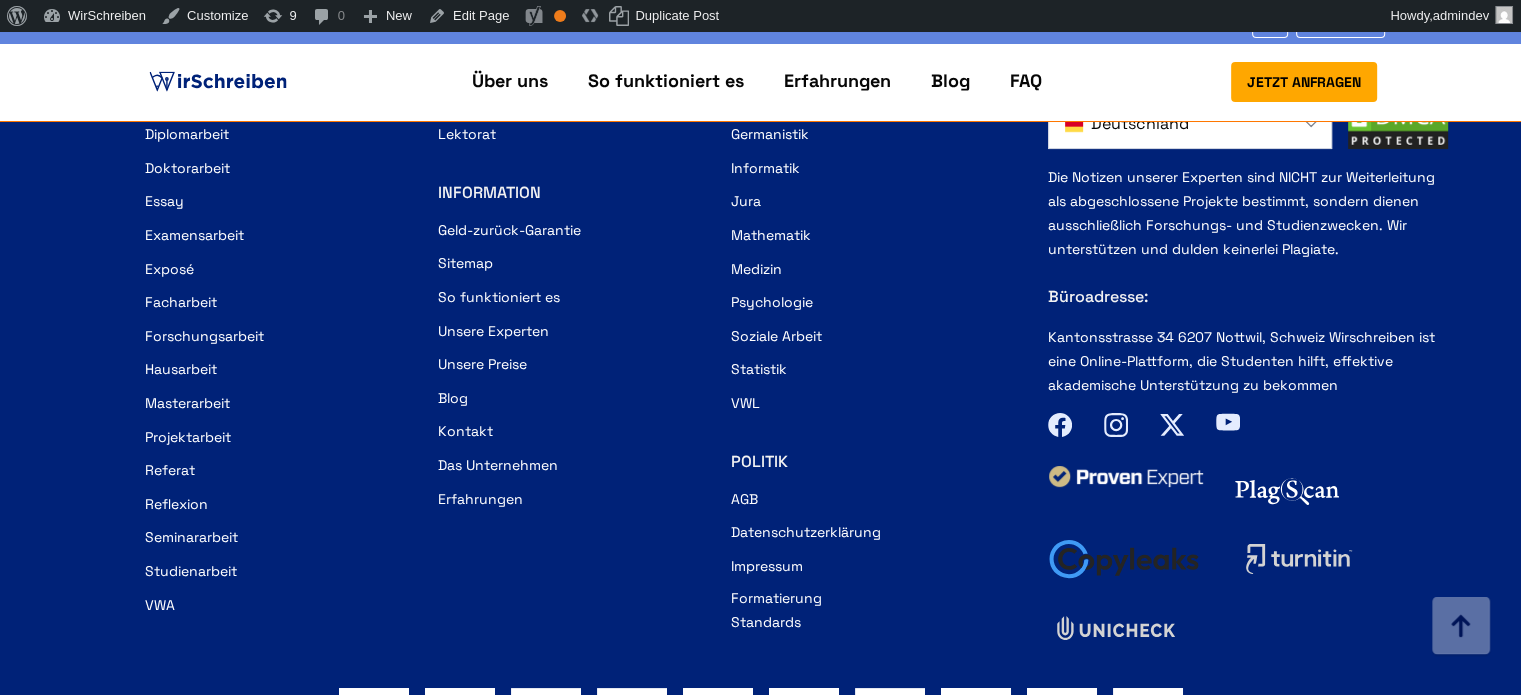 click on "AGB
Datenschutzerklärung
Impressum
Formatierung Standards" at bounding box center (869, 560) 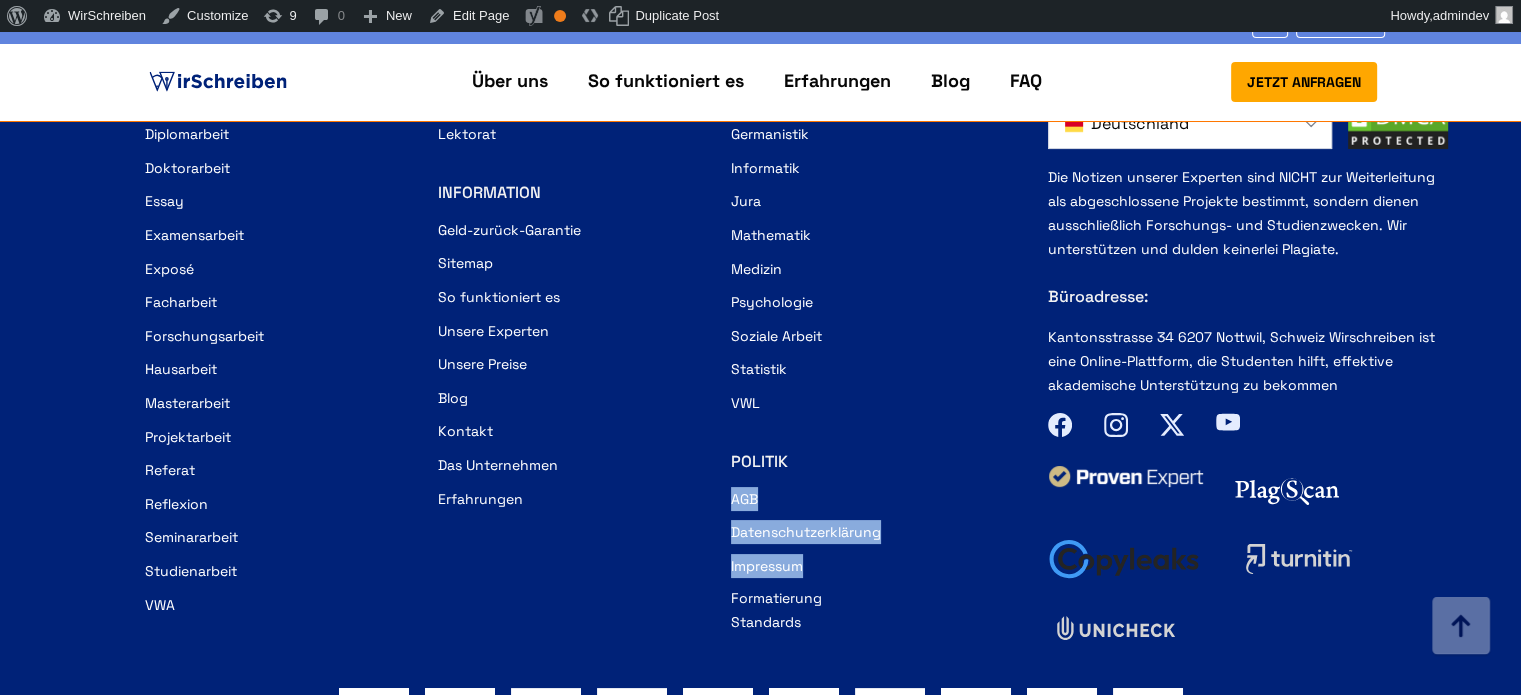 drag, startPoint x: 812, startPoint y: 483, endPoint x: 730, endPoint y: 414, distance: 107.16809 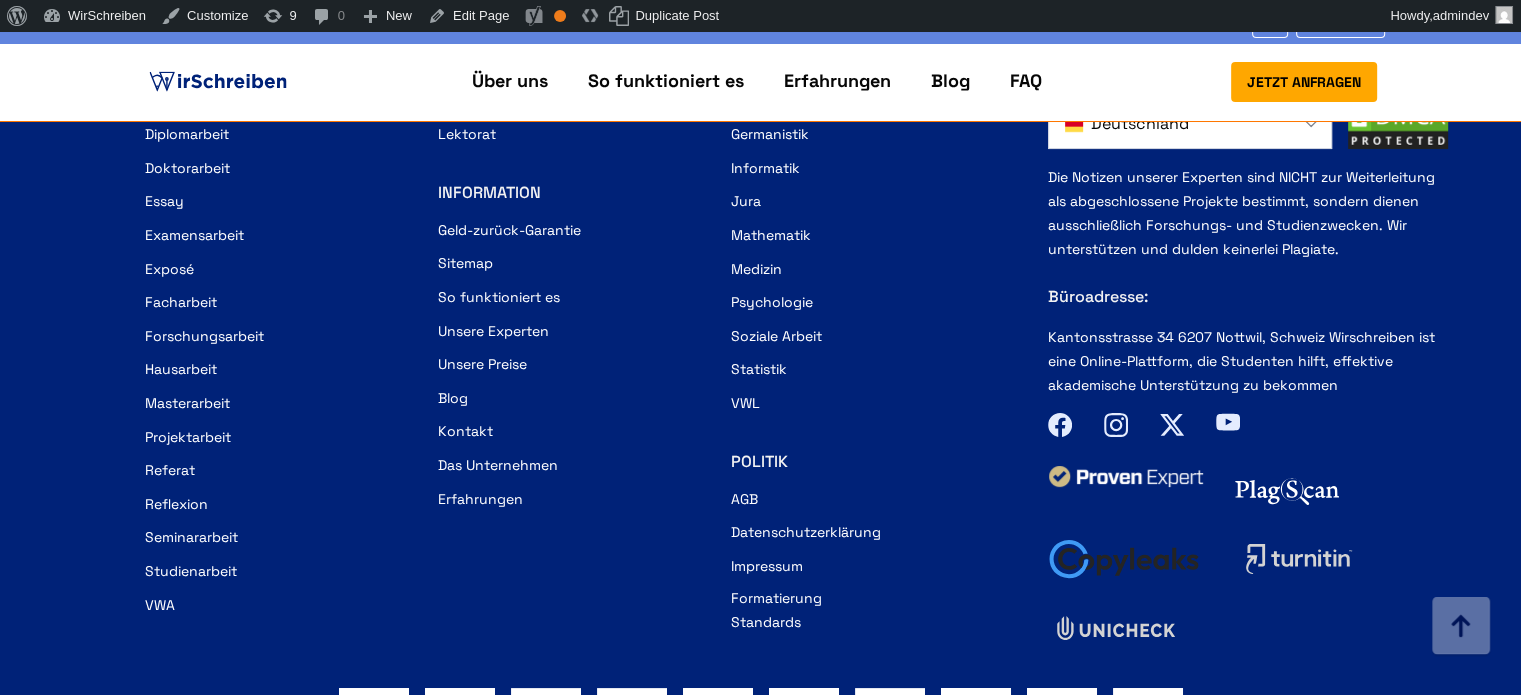 click on "GHOSTWRITING
Bachelorarbeit
Diplomarbeit
Doktorarbeit
Essay
Examensarbeit
Exposé
Facharbeit
Forschungsarbeit
Hausarbeit
Masterarbeit
Projektarbeit
Referat
Reflexion
Seminararbeit
Studienarbeit
VWA
LEISTUNGEN
Korrektorat
Lektorat
INFORMATION
Geld-zurück-Garantie" at bounding box center (760, 434) 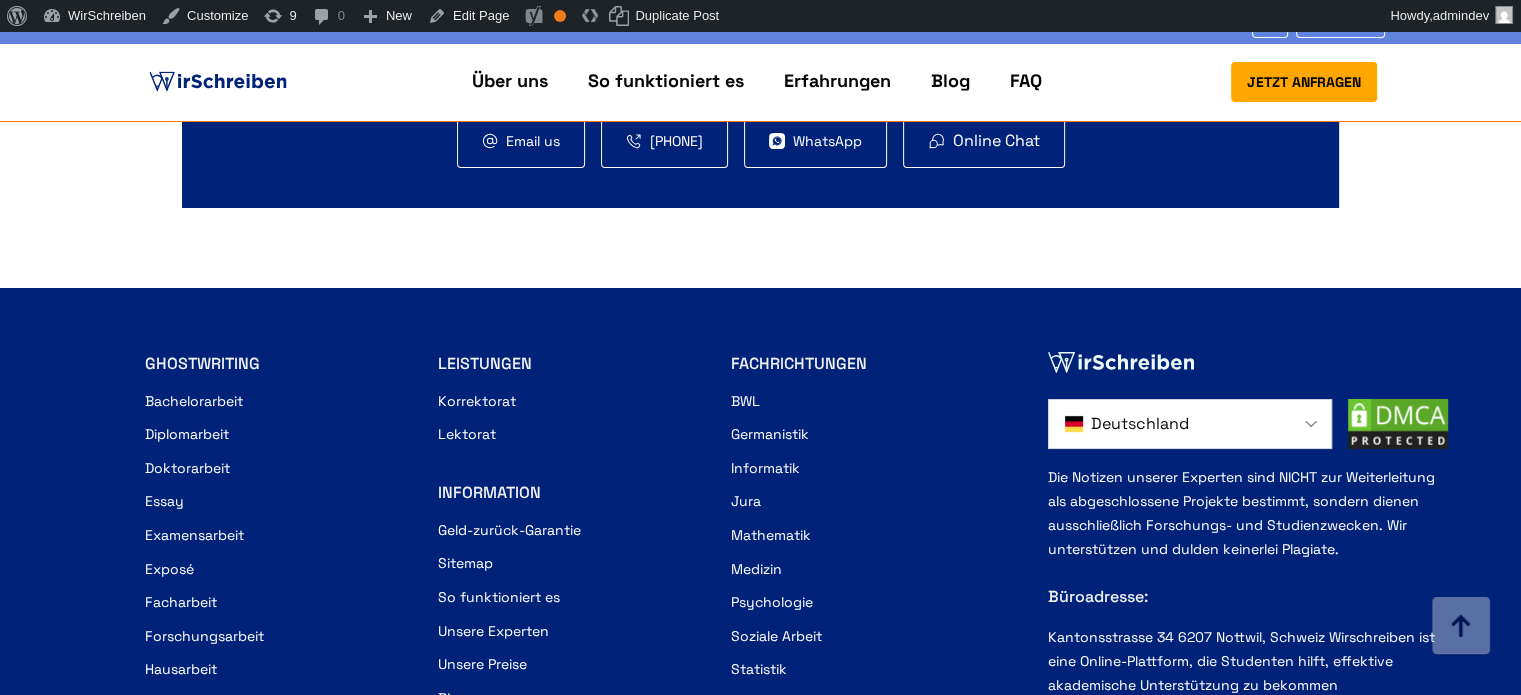 drag, startPoint x: 256, startPoint y: 277, endPoint x: 140, endPoint y: 287, distance: 116.43024 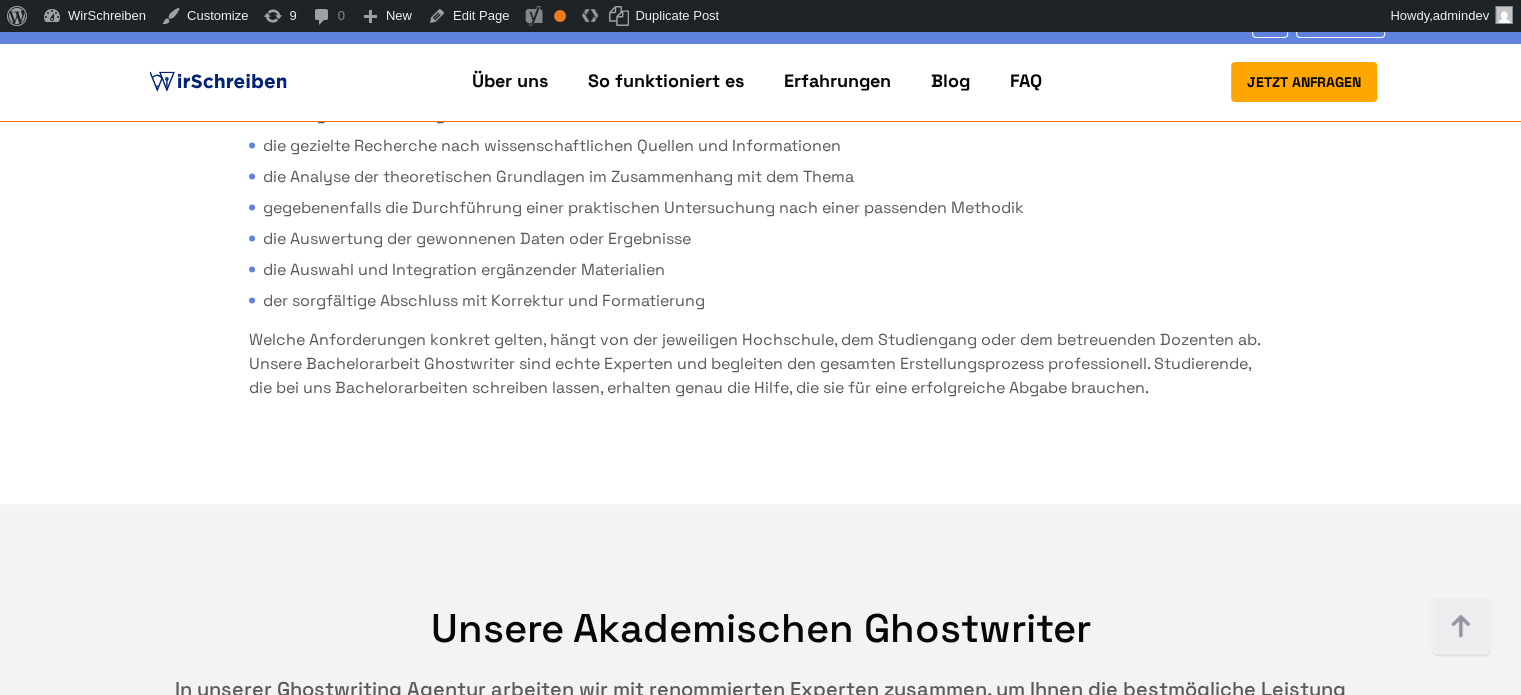 scroll, scrollTop: 10676, scrollLeft: 0, axis: vertical 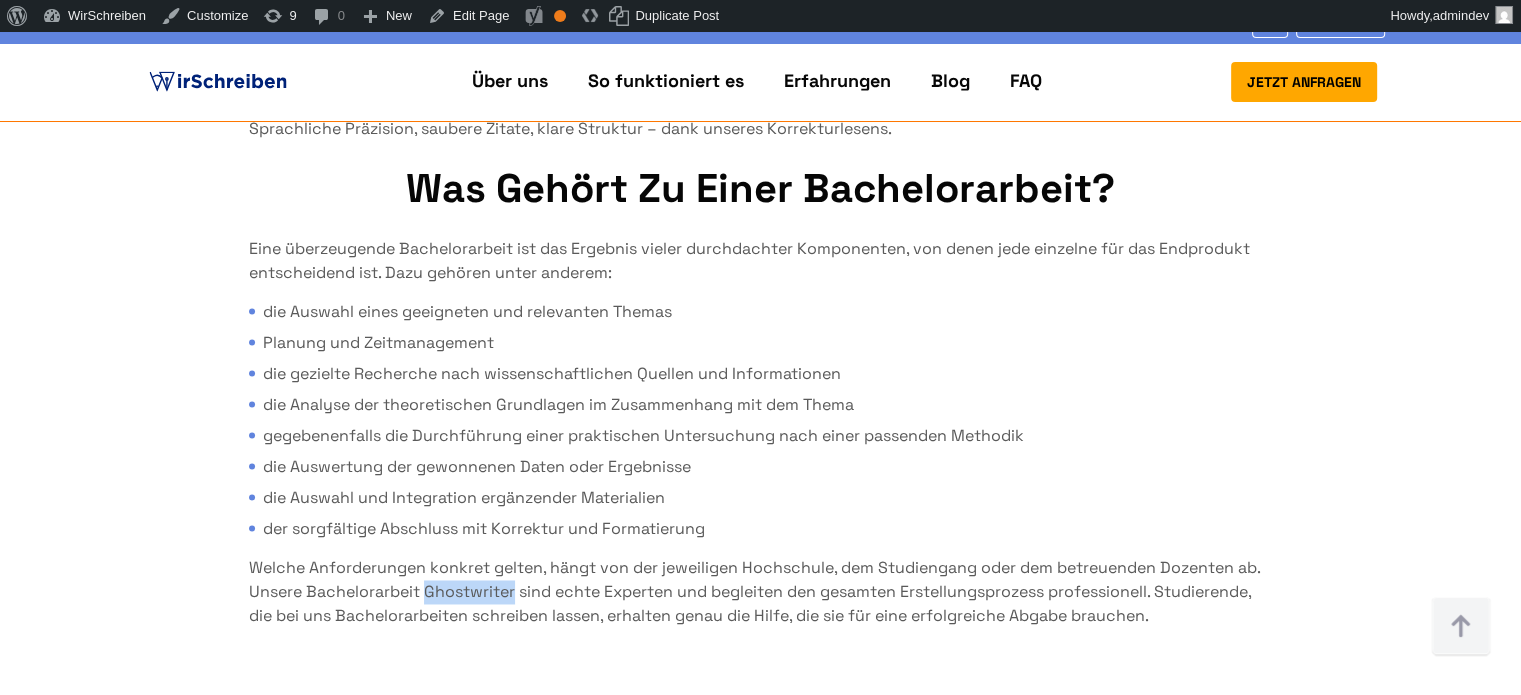 drag, startPoint x: 514, startPoint y: 511, endPoint x: 425, endPoint y: 513, distance: 89.02247 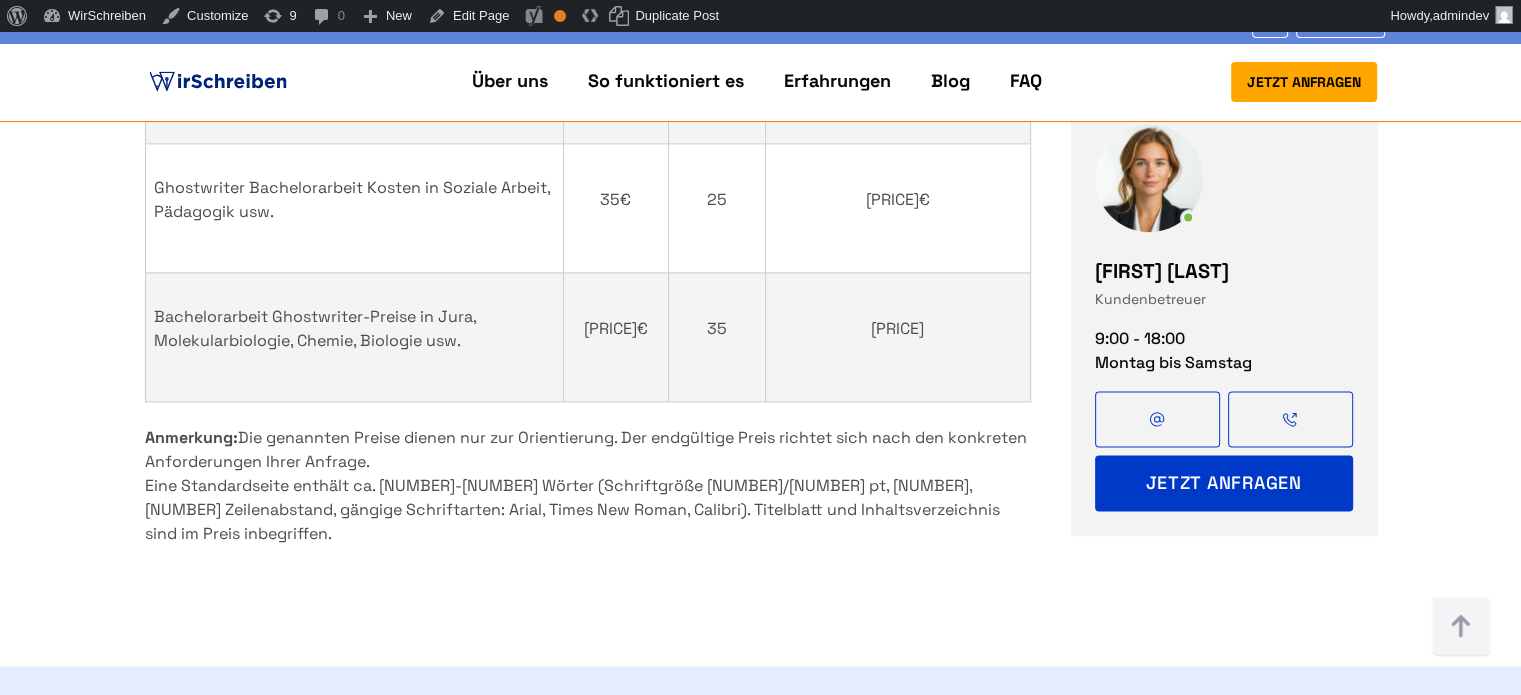 scroll, scrollTop: 2179, scrollLeft: 0, axis: vertical 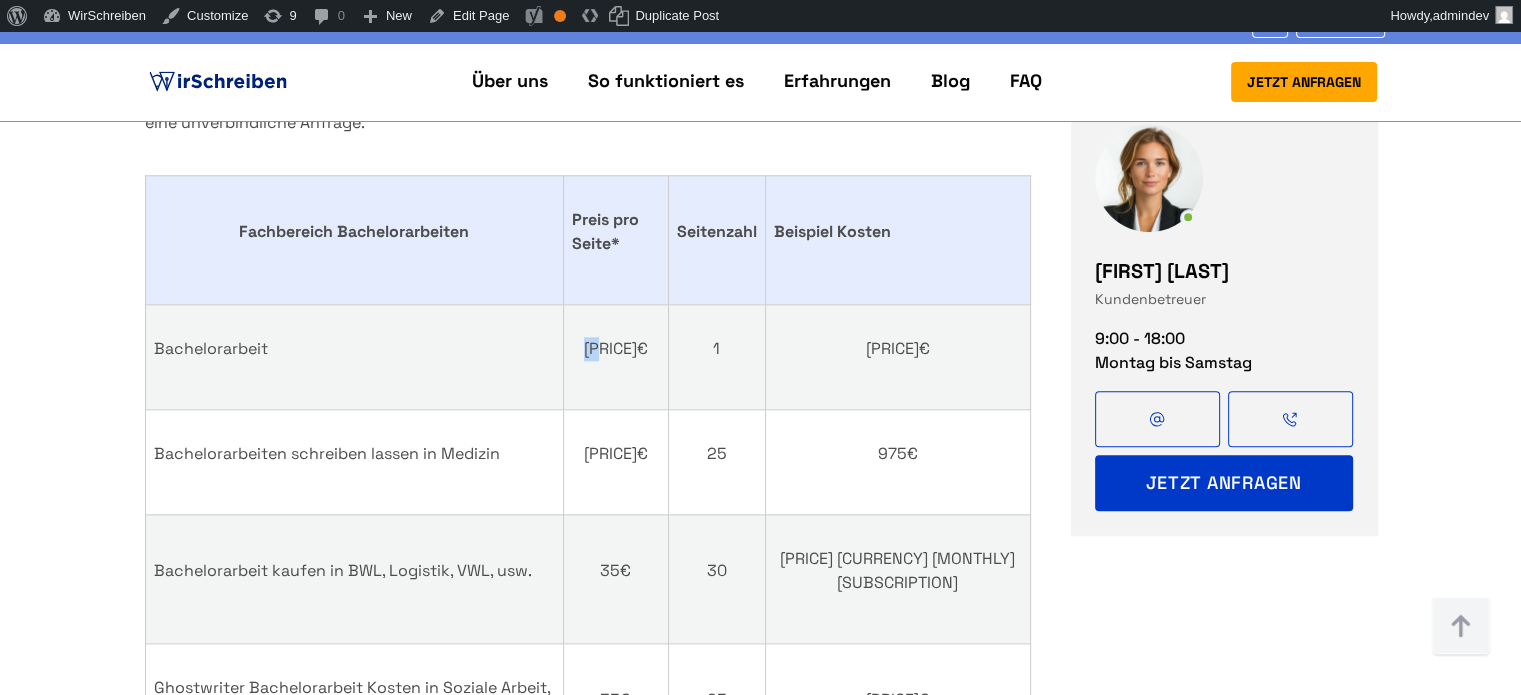 drag, startPoint x: 758, startPoint y: 345, endPoint x: 733, endPoint y: 345, distance: 25 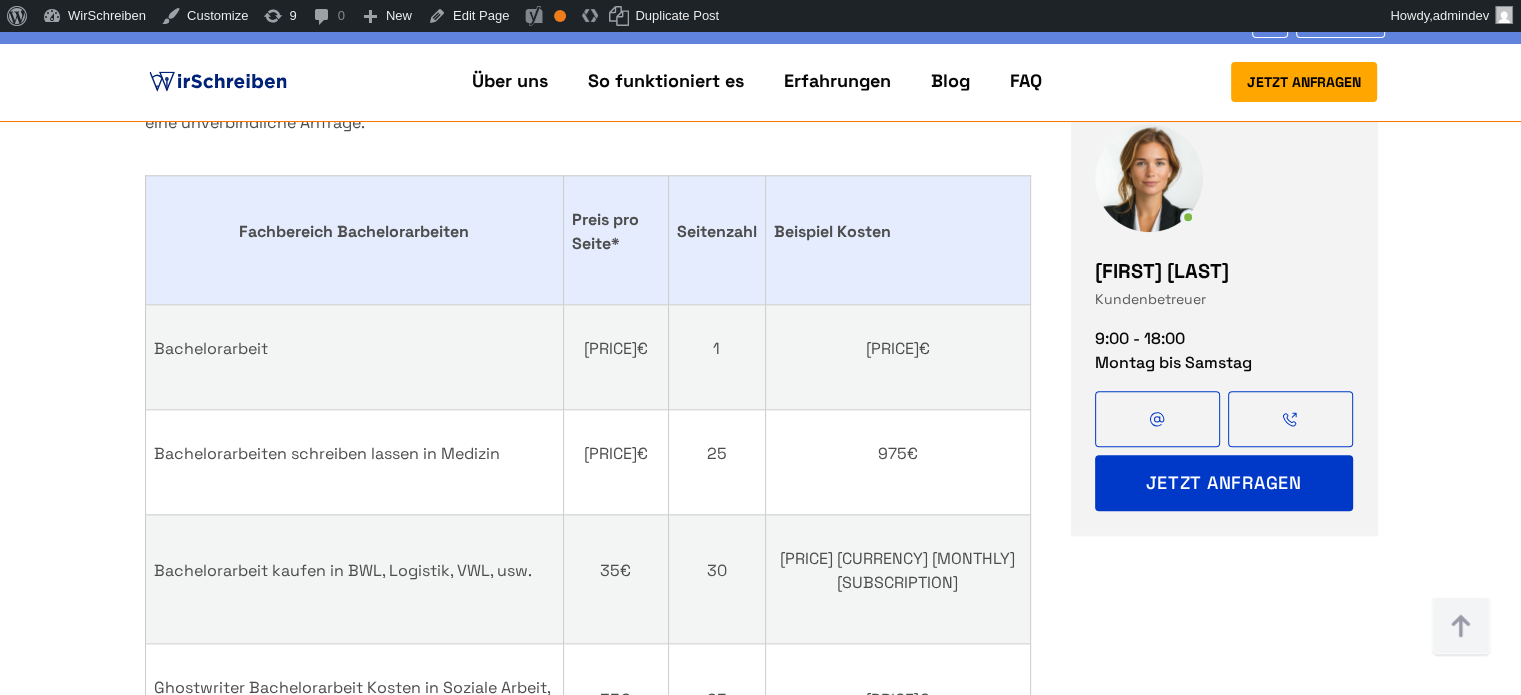 click on "Inhaltsverzeichnis
Was kostet es, eine Bachelorarbeit schreiben zu lassen?
Beste Ghostwriter Agentur für Ihre Bachelorarbeit
Unsere Werte
Unsere Kontakte" at bounding box center [760, 245] 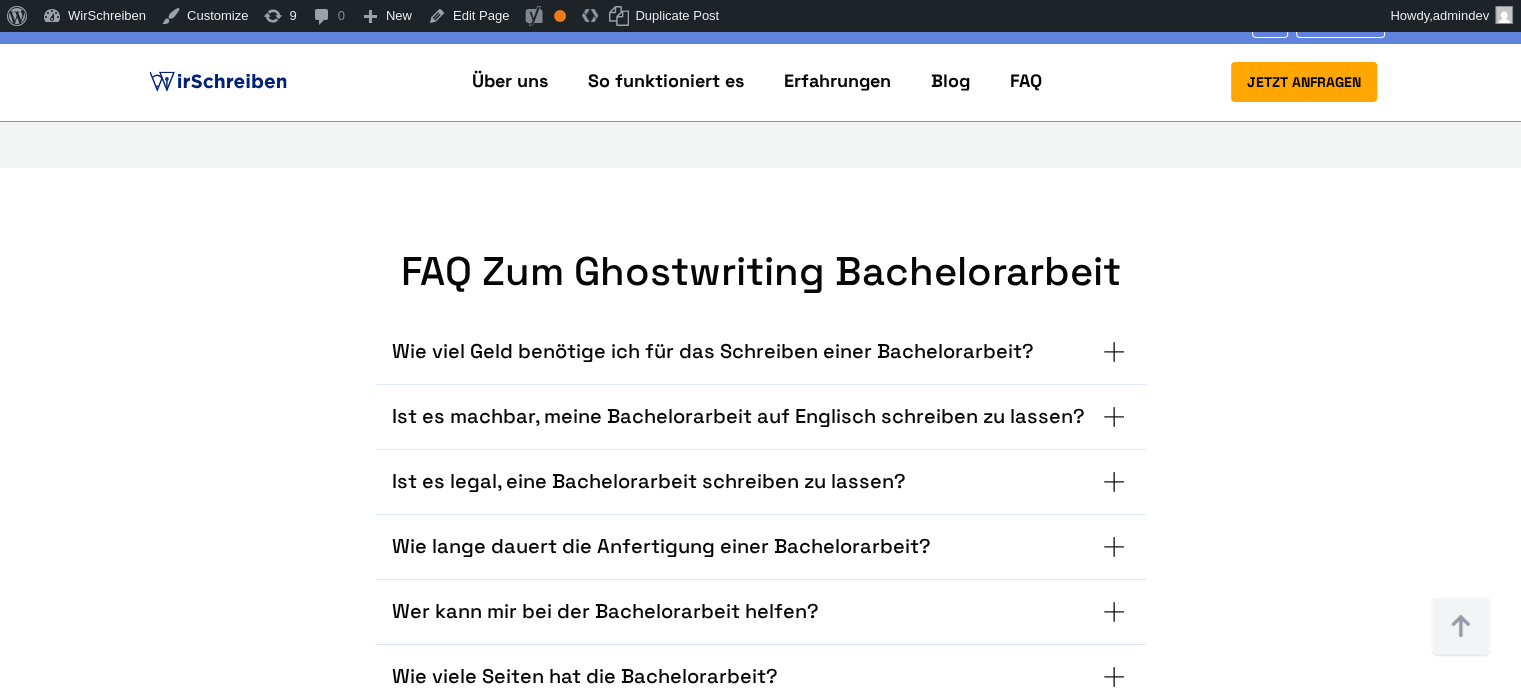 scroll, scrollTop: 13879, scrollLeft: 0, axis: vertical 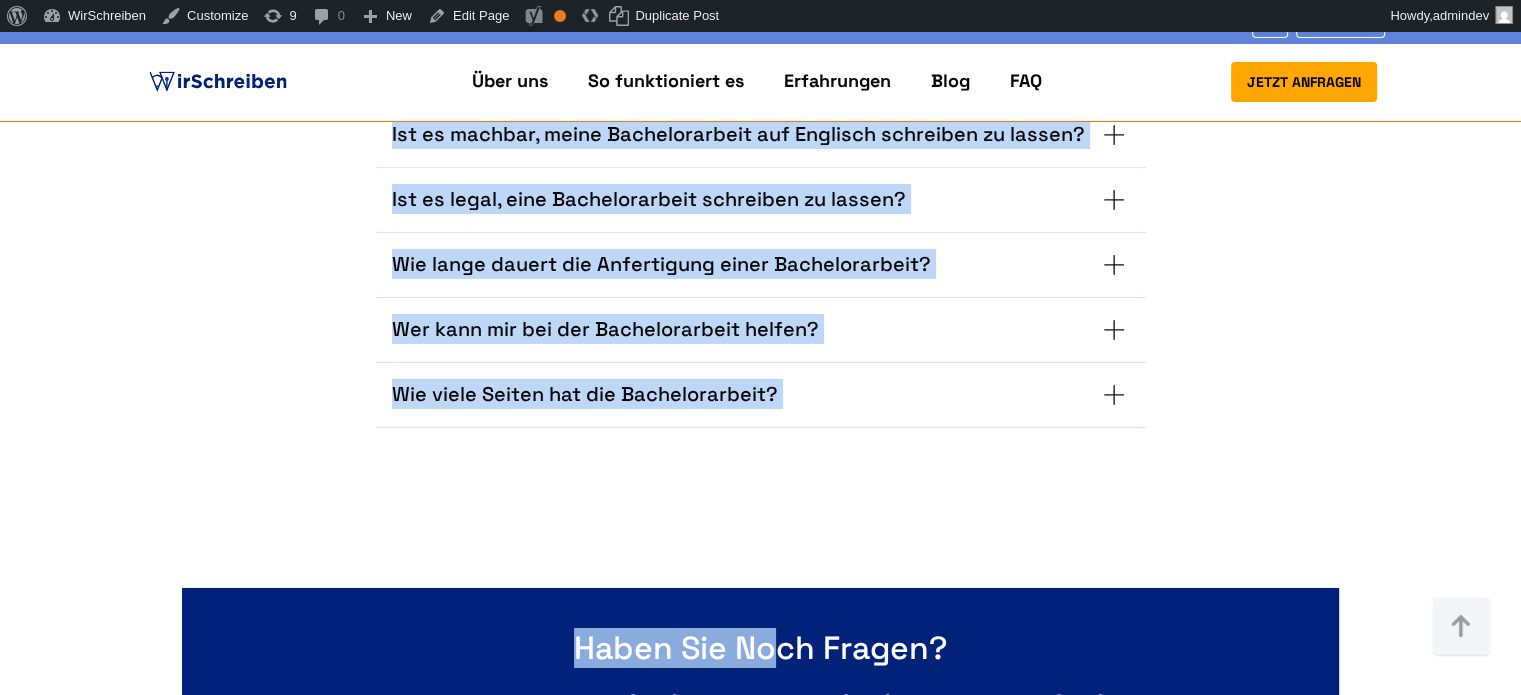 drag, startPoint x: 395, startPoint y: 298, endPoint x: 769, endPoint y: 461, distance: 407.9767 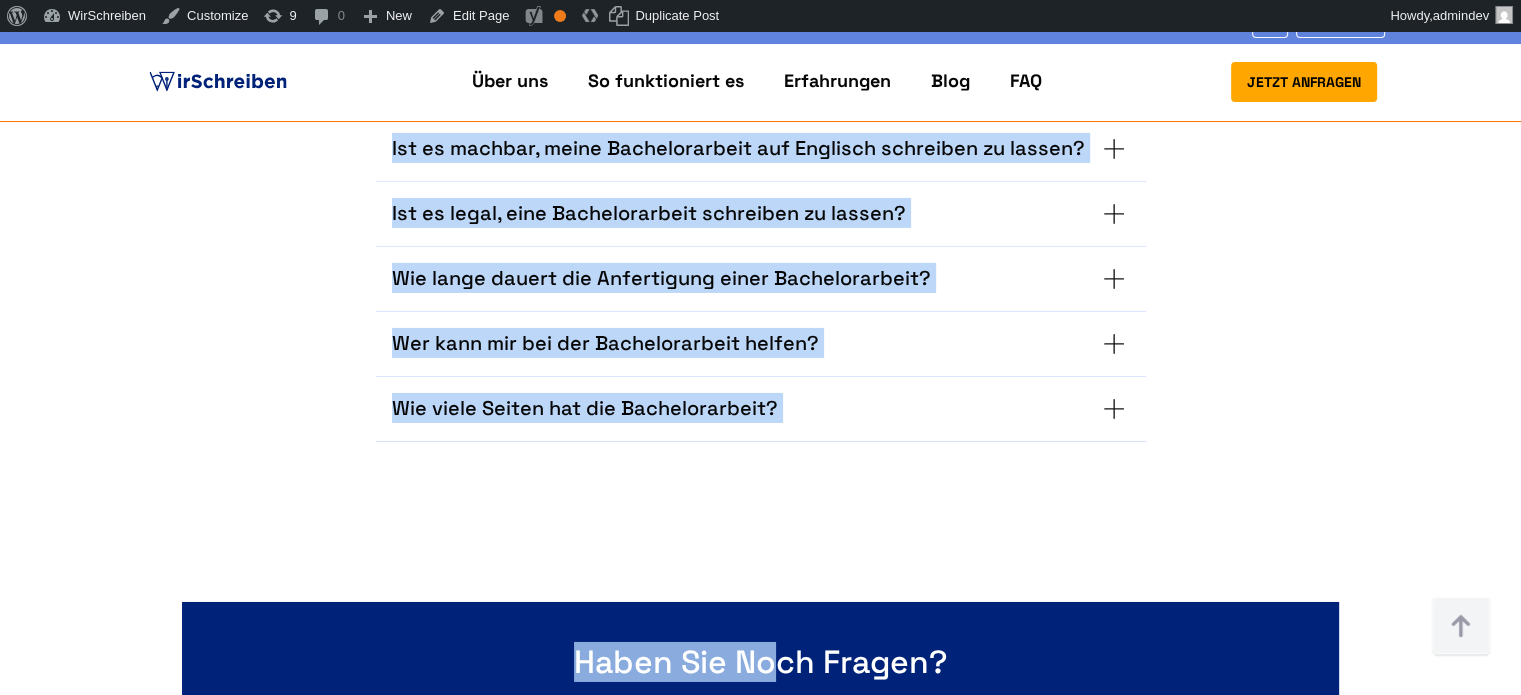 scroll, scrollTop: 14179, scrollLeft: 0, axis: vertical 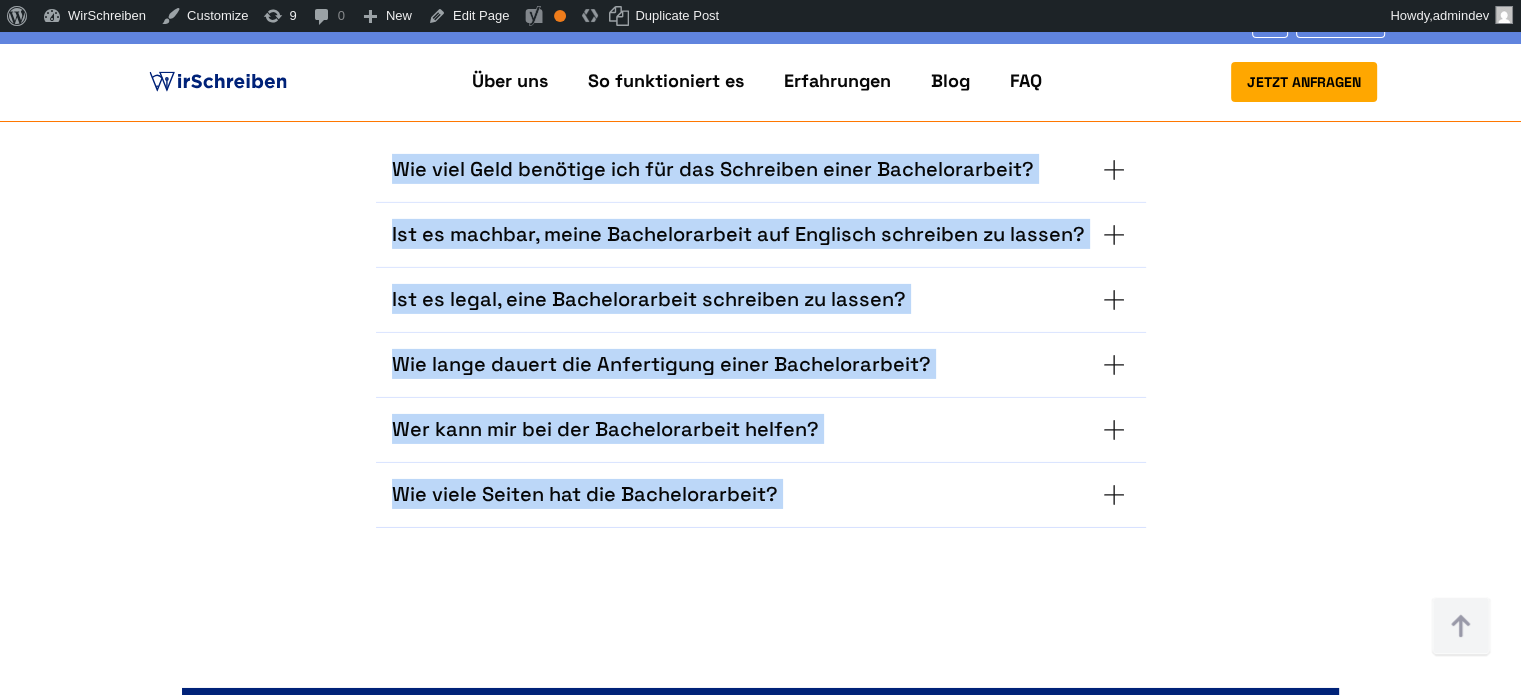 click on "Wie viele Seiten hat die Bachelorarbeit?" at bounding box center [761, 495] 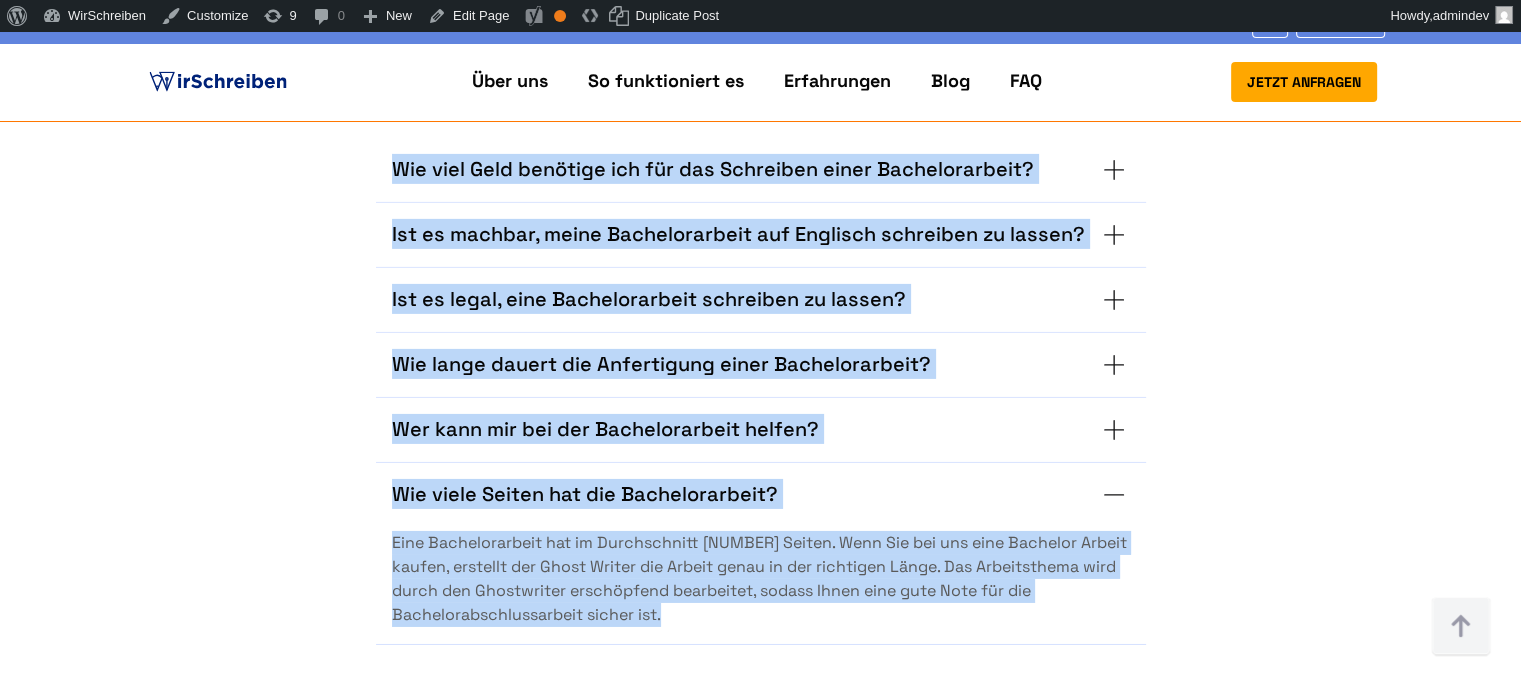 click on "Wer kann mir bei der Bachelorarbeit helfen?" at bounding box center (761, 430) 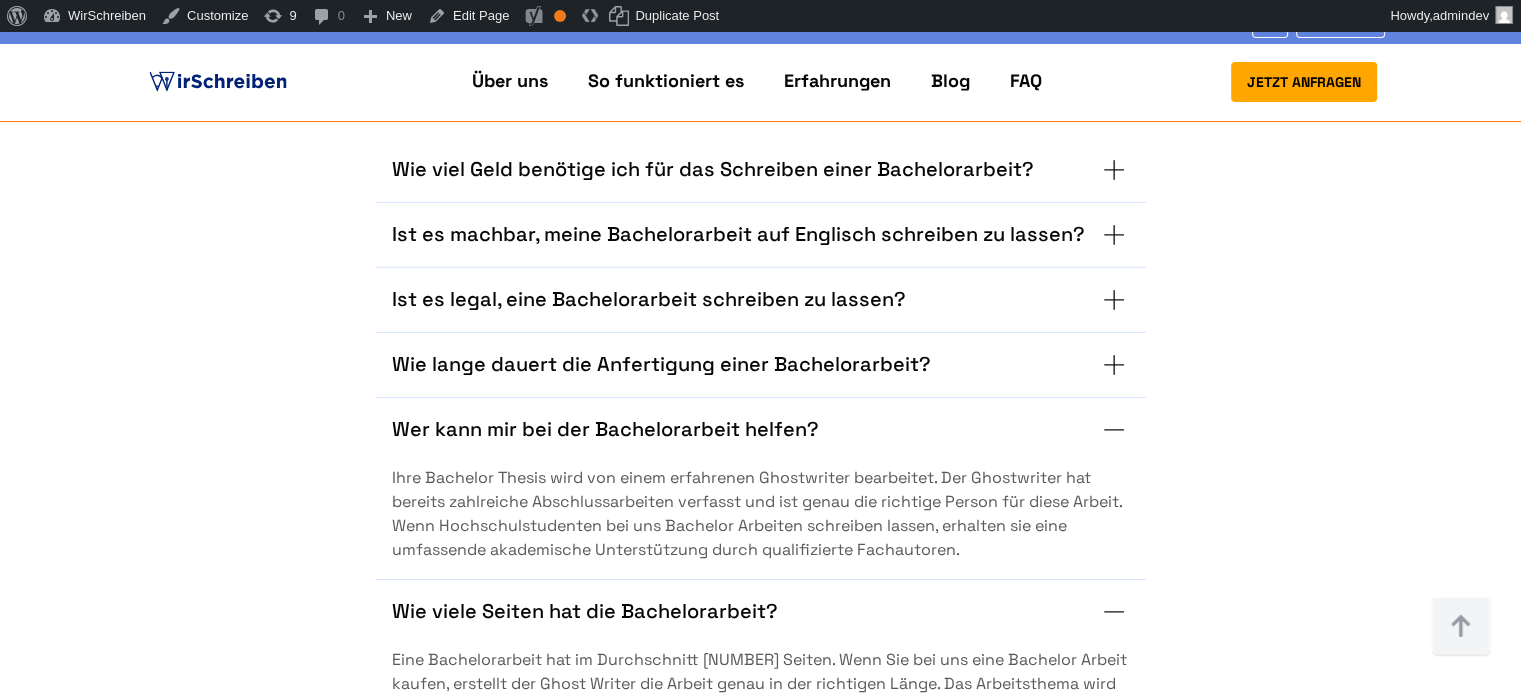 drag, startPoint x: 1119, startPoint y: 289, endPoint x: 1123, endPoint y: 268, distance: 21.377558 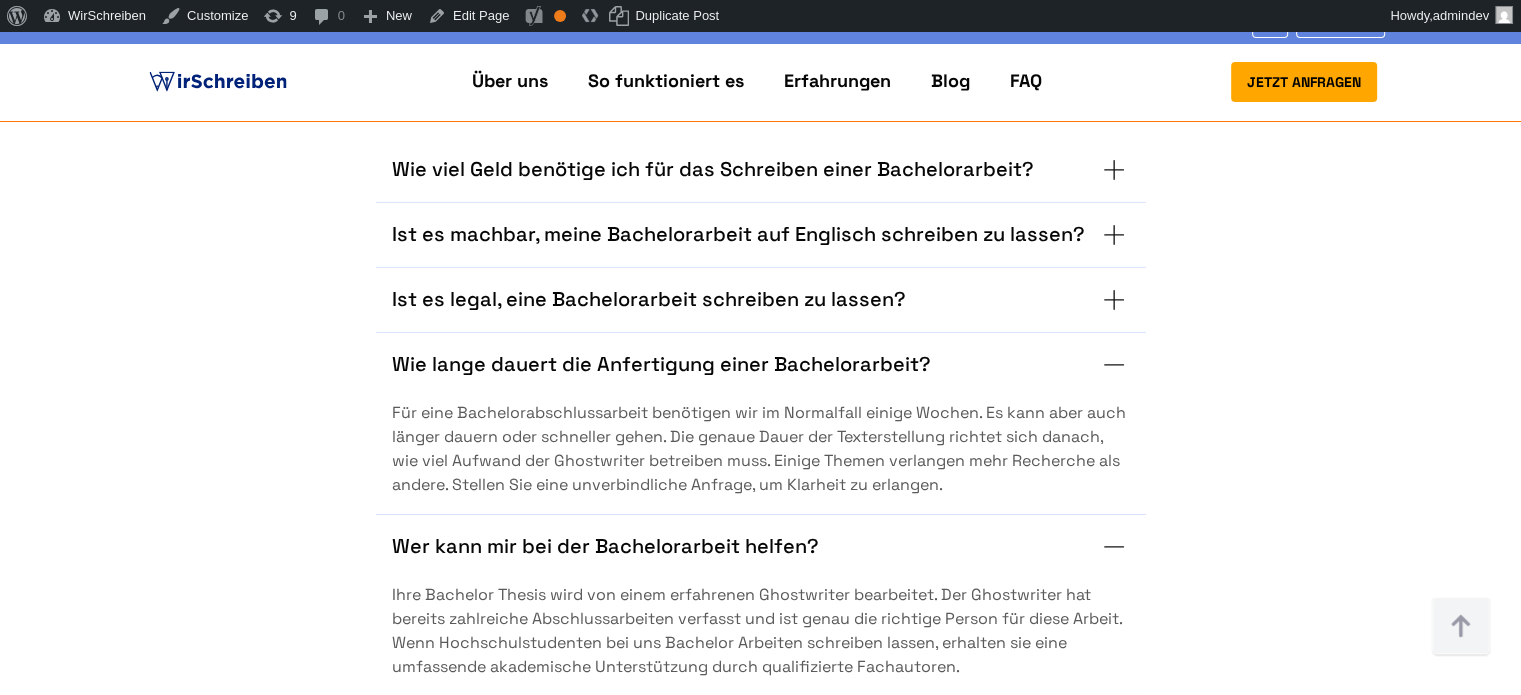 click on "Ist es legal, eine Bachelorarbeit schreiben zu lassen?" at bounding box center [761, 300] 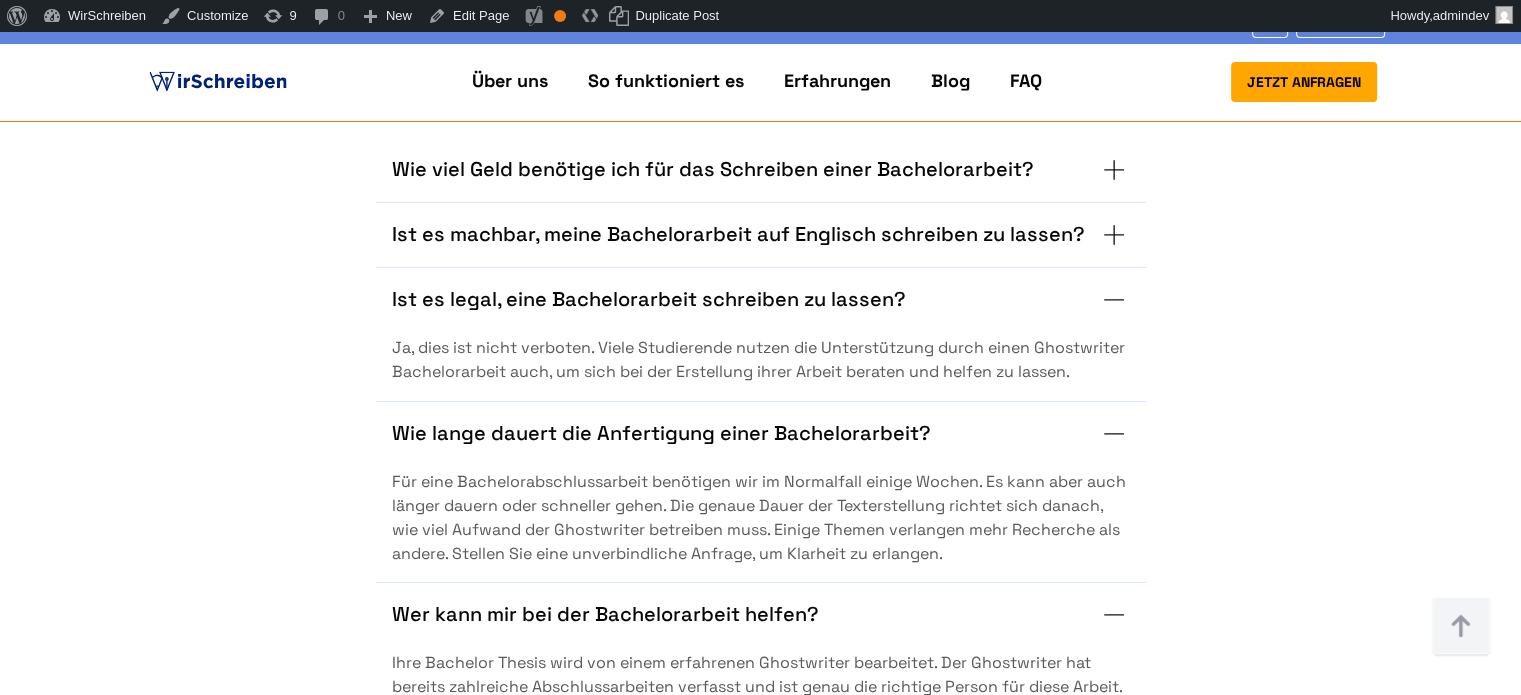 drag, startPoint x: 1109, startPoint y: 163, endPoint x: 1128, endPoint y: 198, distance: 39.824615 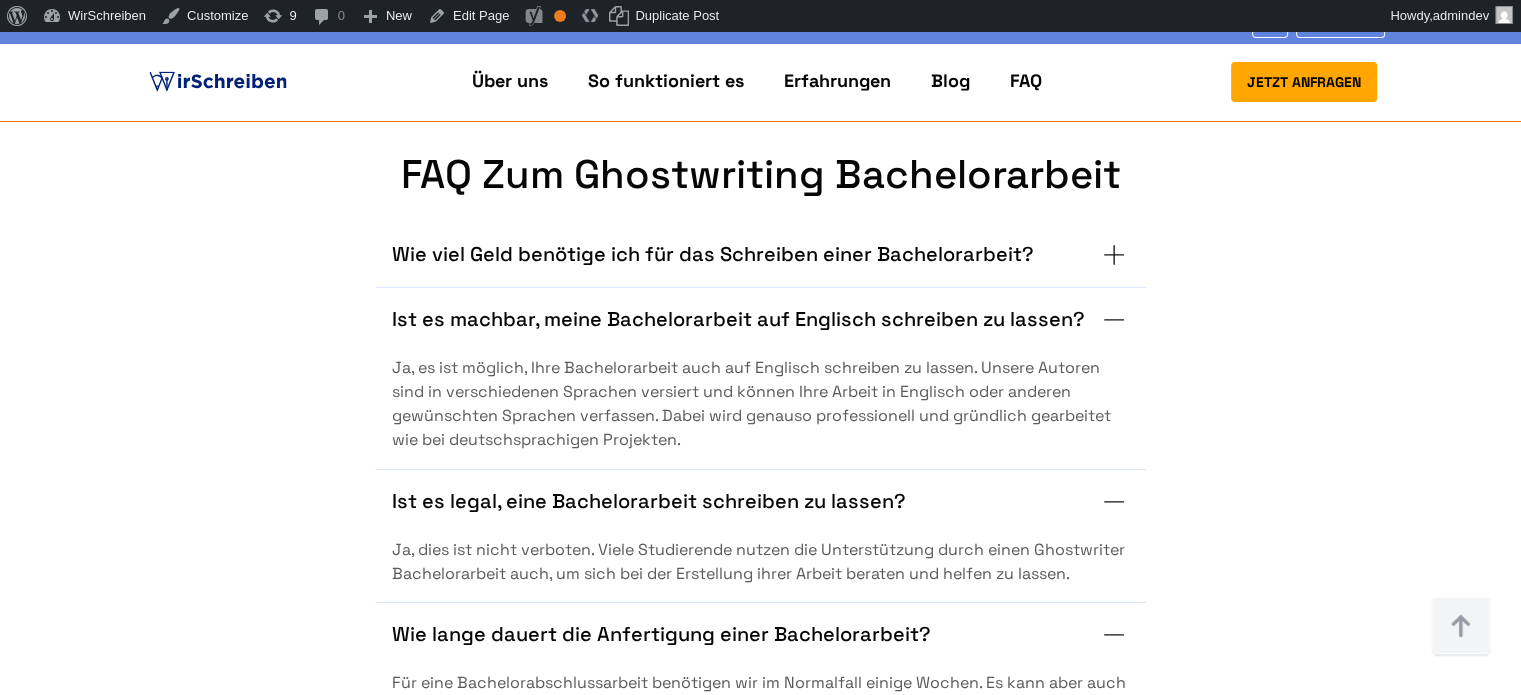 scroll, scrollTop: 13979, scrollLeft: 0, axis: vertical 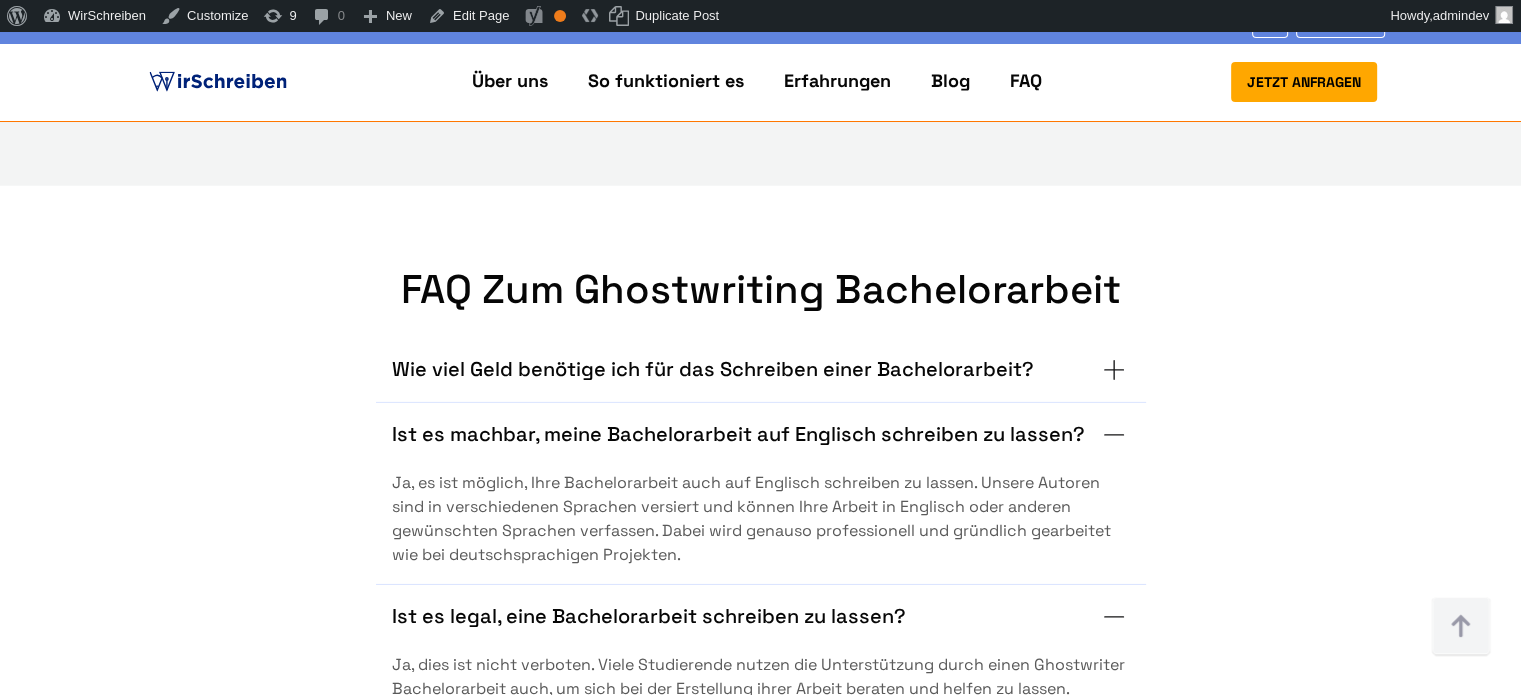 click on "Wie viel Geld benötige ich für das Schreiben einer Bachelorarbeit?" at bounding box center (761, 370) 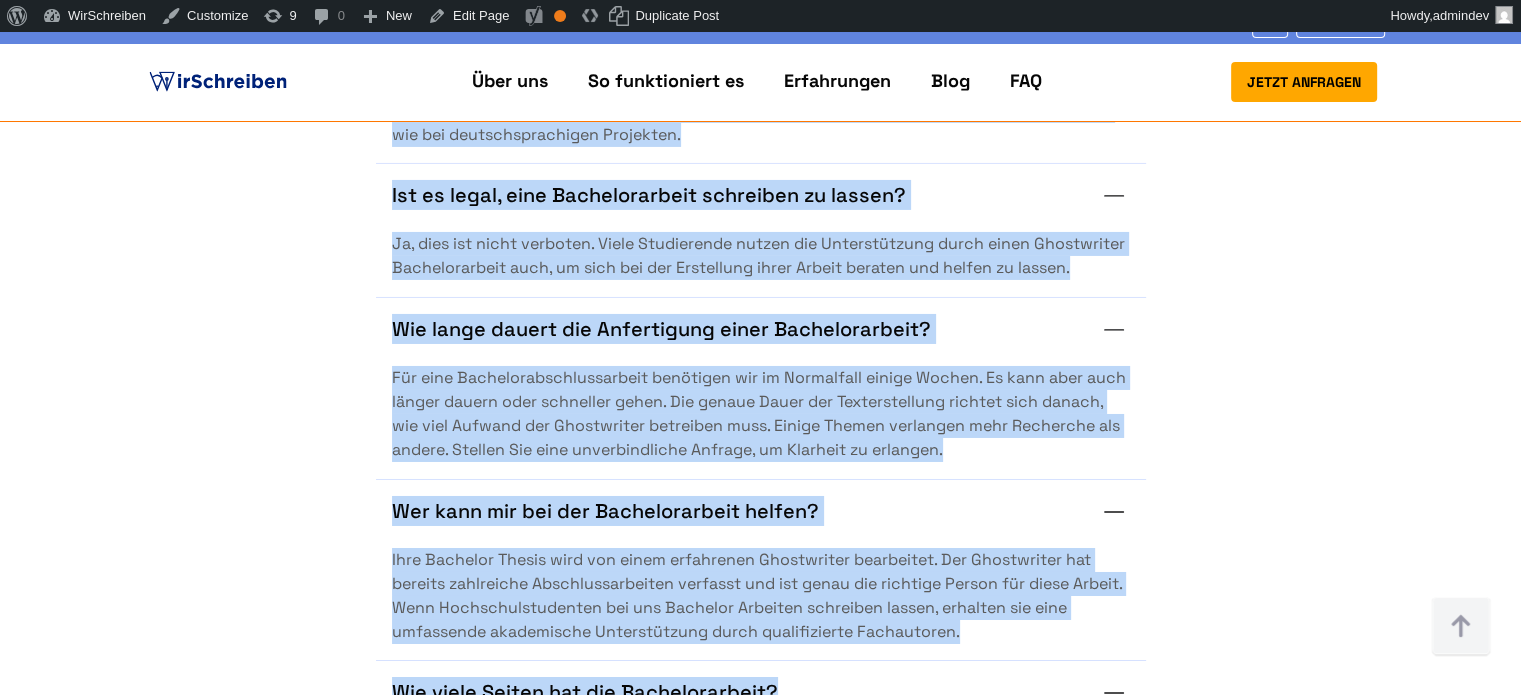 scroll, scrollTop: 14779, scrollLeft: 0, axis: vertical 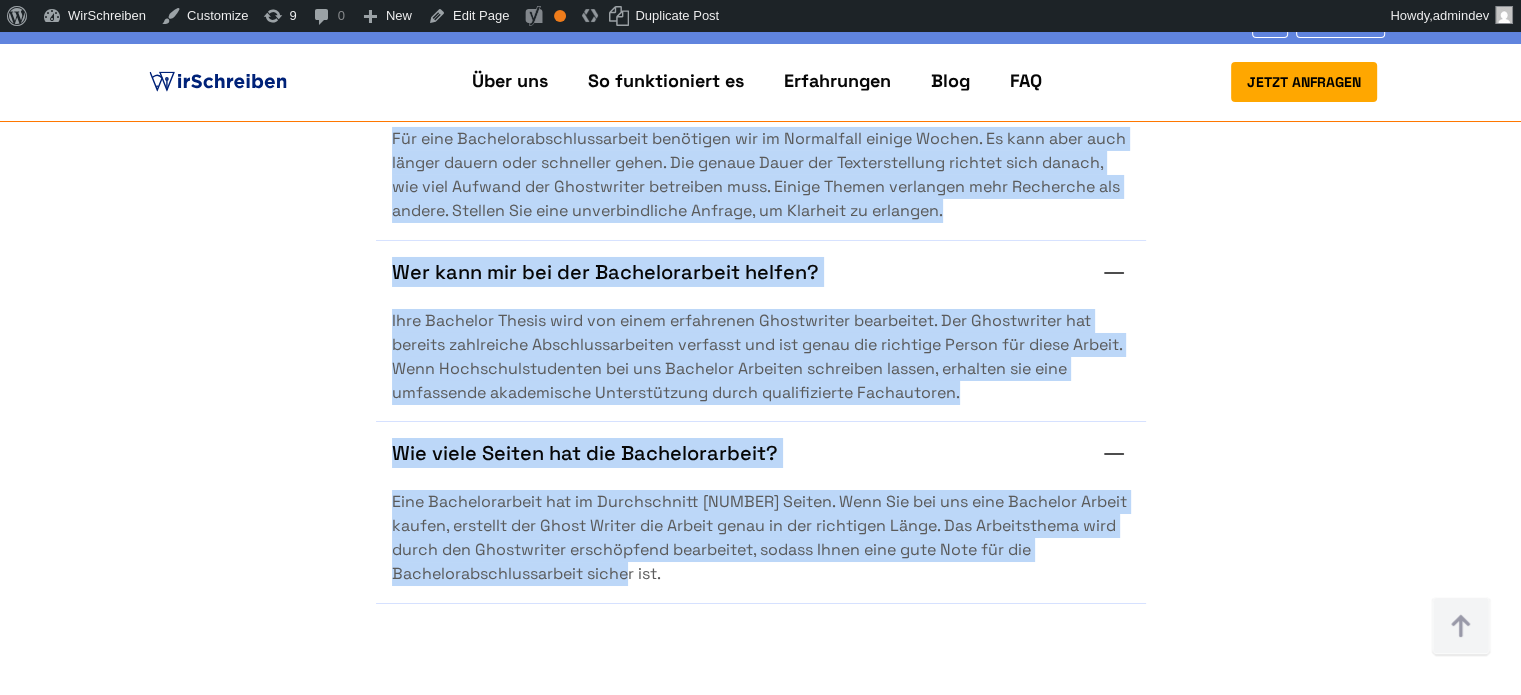drag, startPoint x: 395, startPoint y: 199, endPoint x: 787, endPoint y: 523, distance: 508.56662 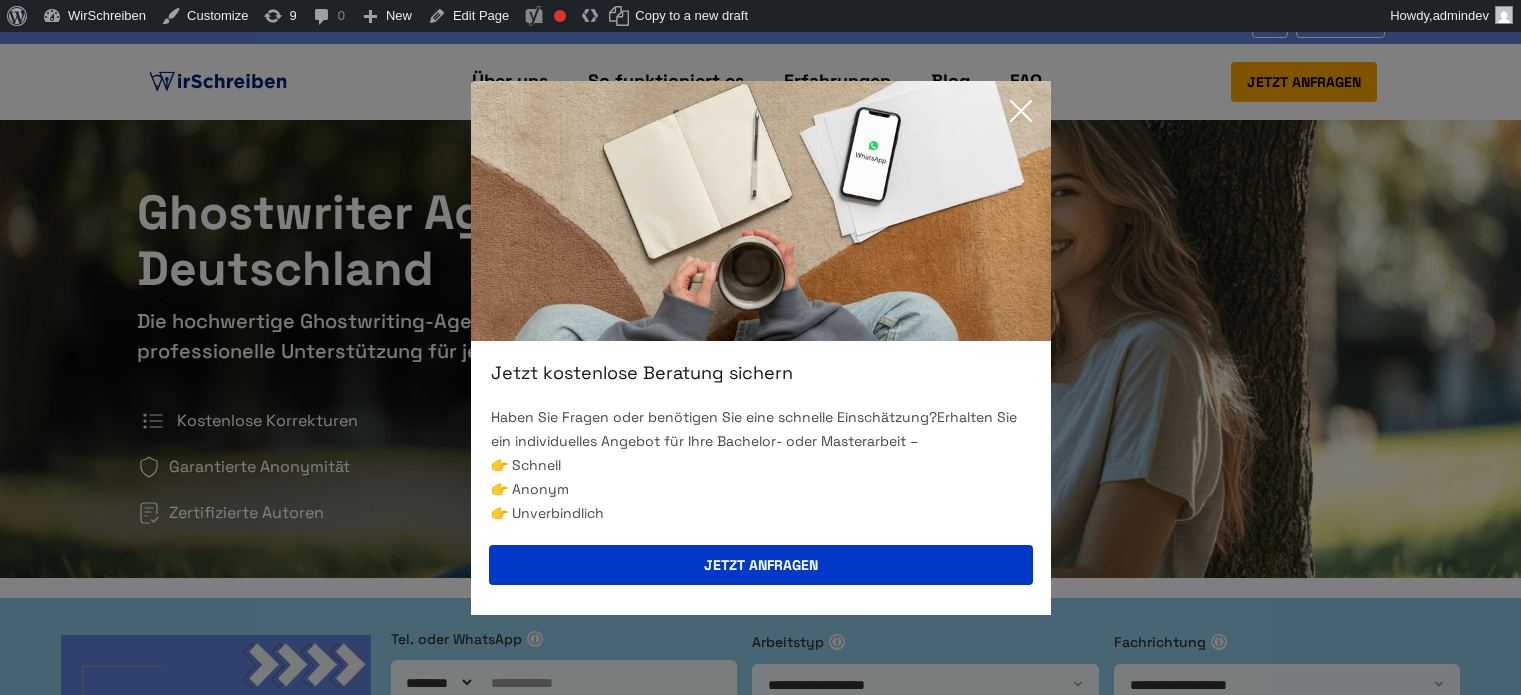 scroll, scrollTop: 0, scrollLeft: 0, axis: both 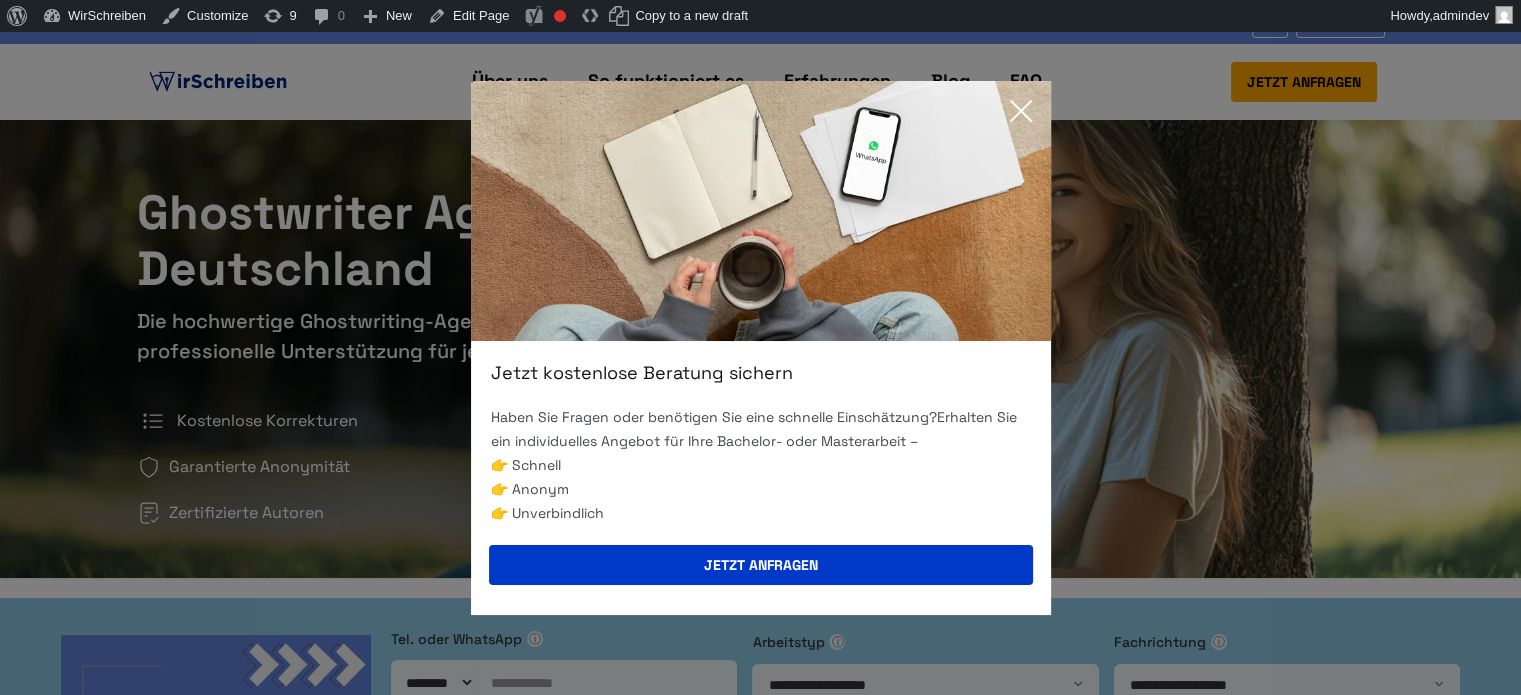 click 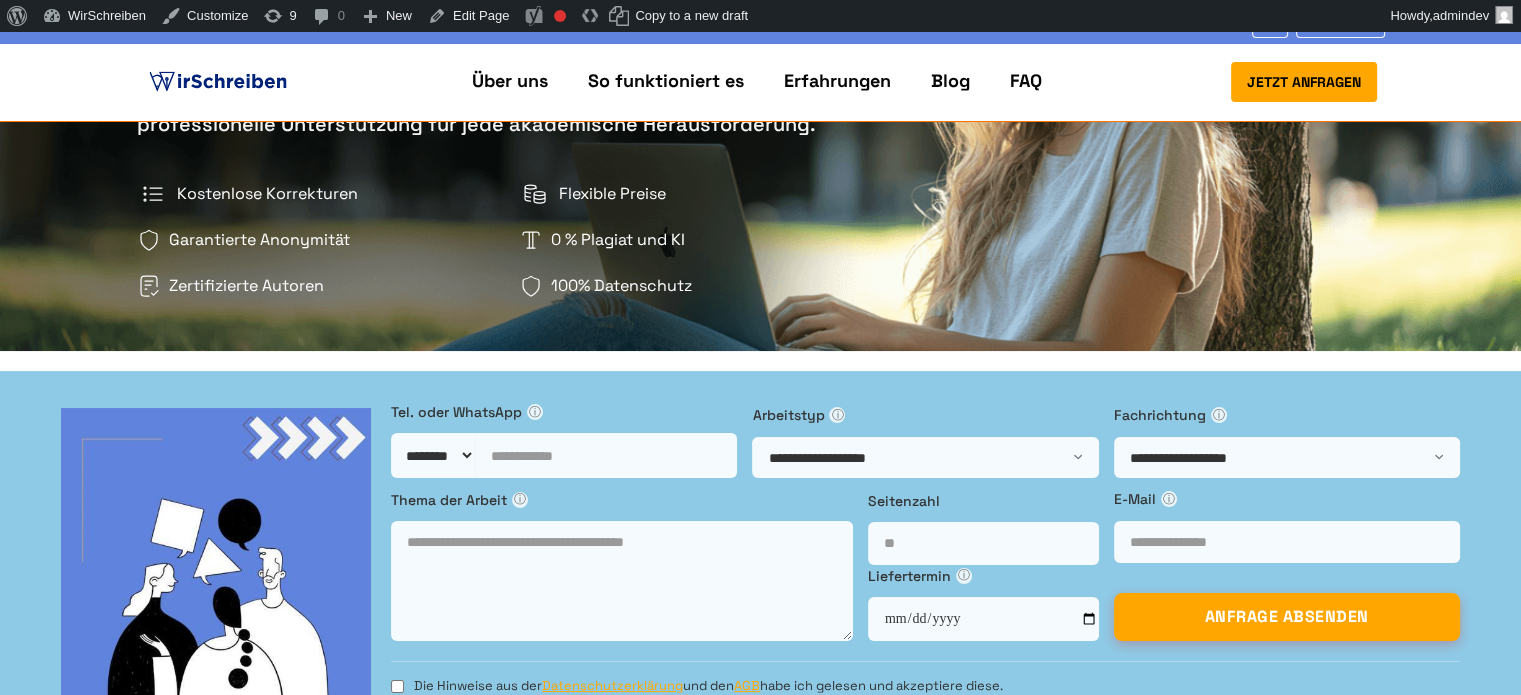 scroll, scrollTop: 0, scrollLeft: 0, axis: both 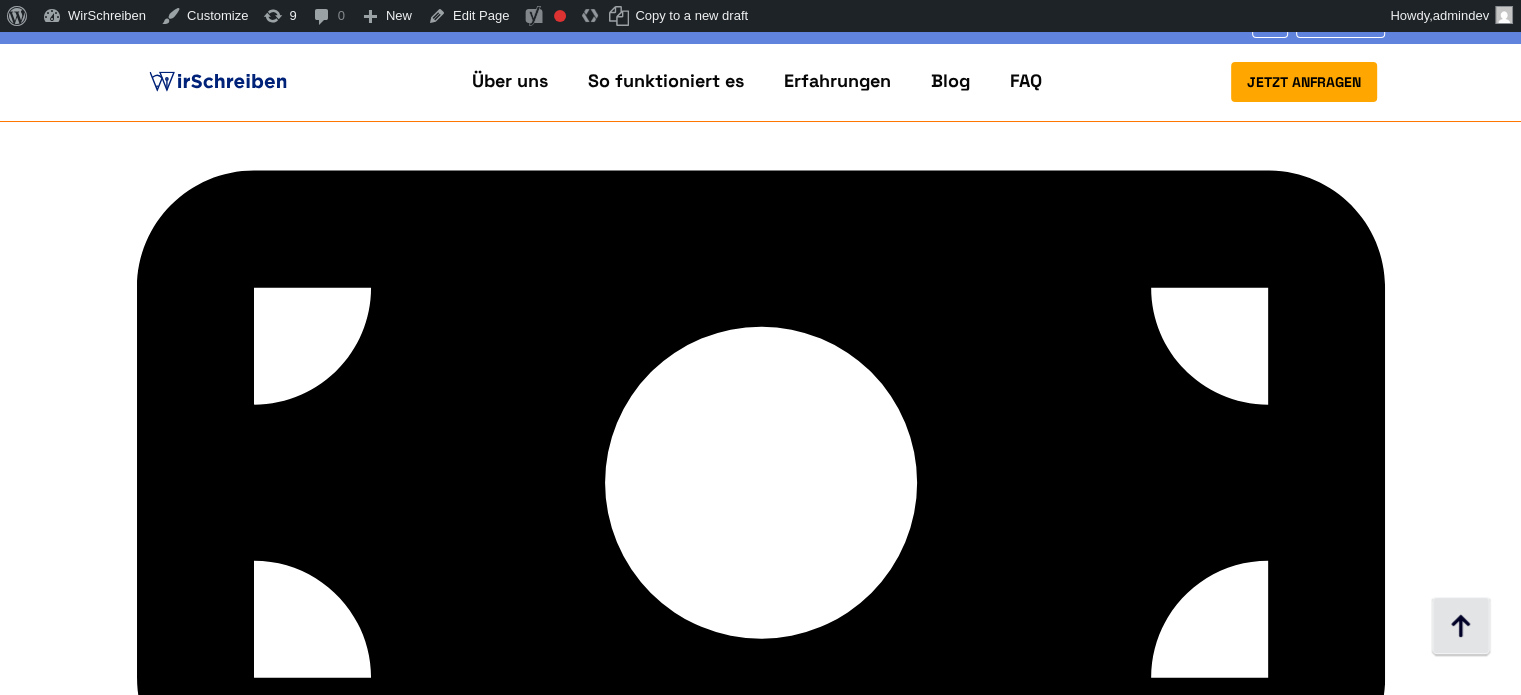 click at bounding box center (1461, 627) 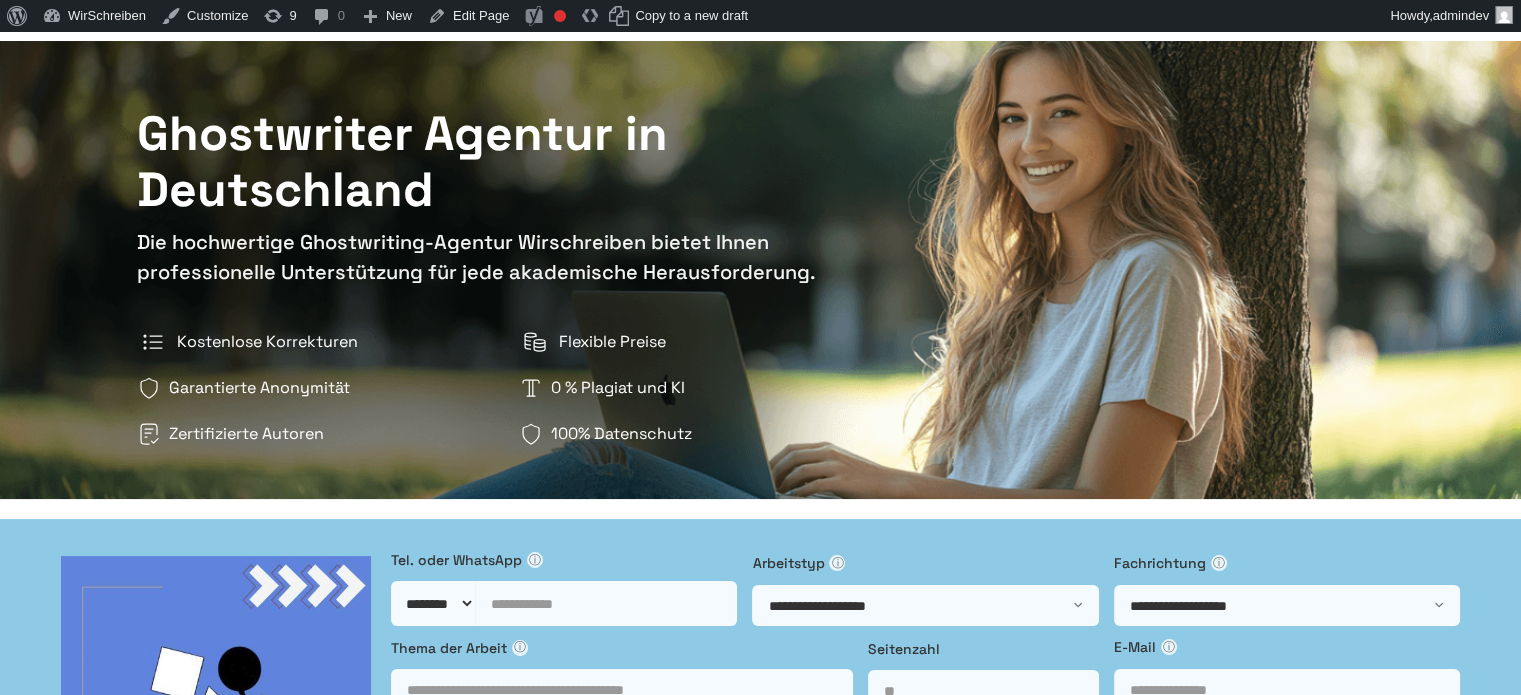 scroll, scrollTop: 0, scrollLeft: 0, axis: both 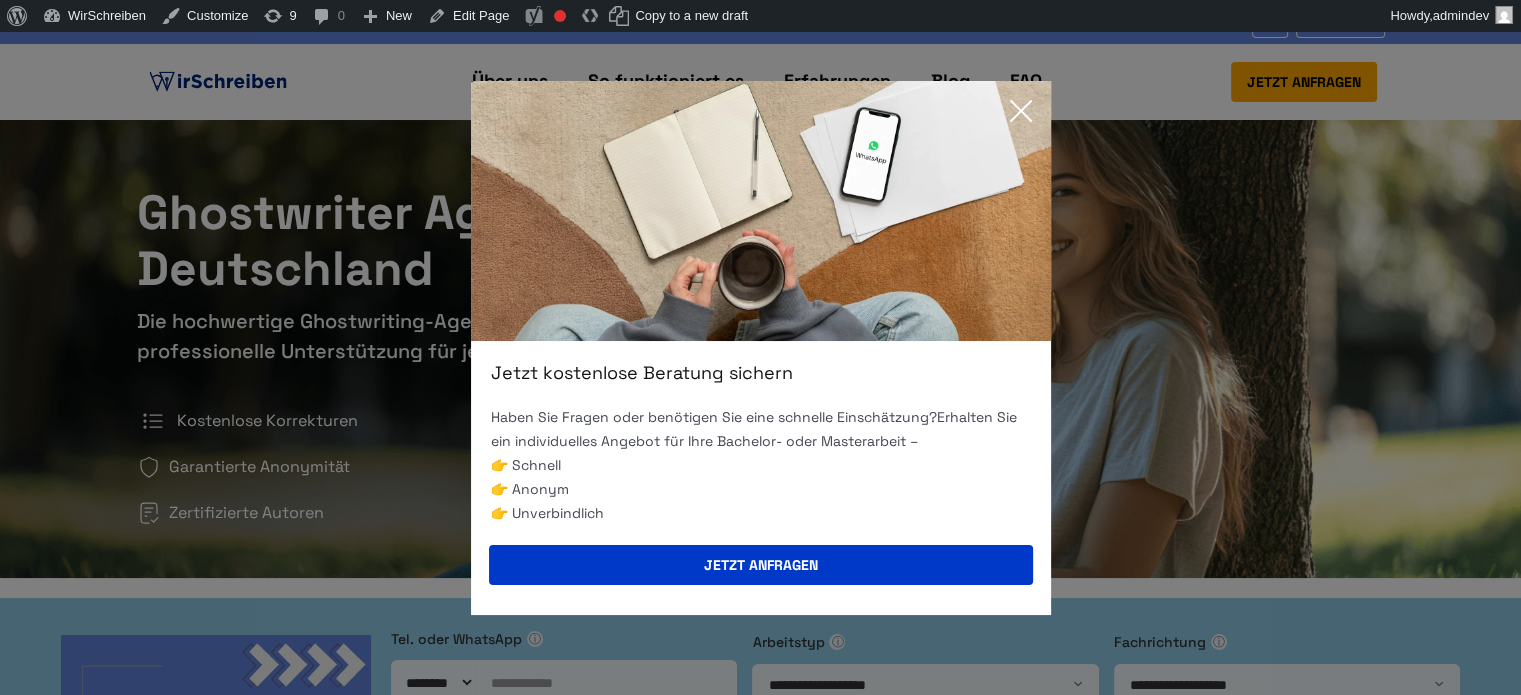 click 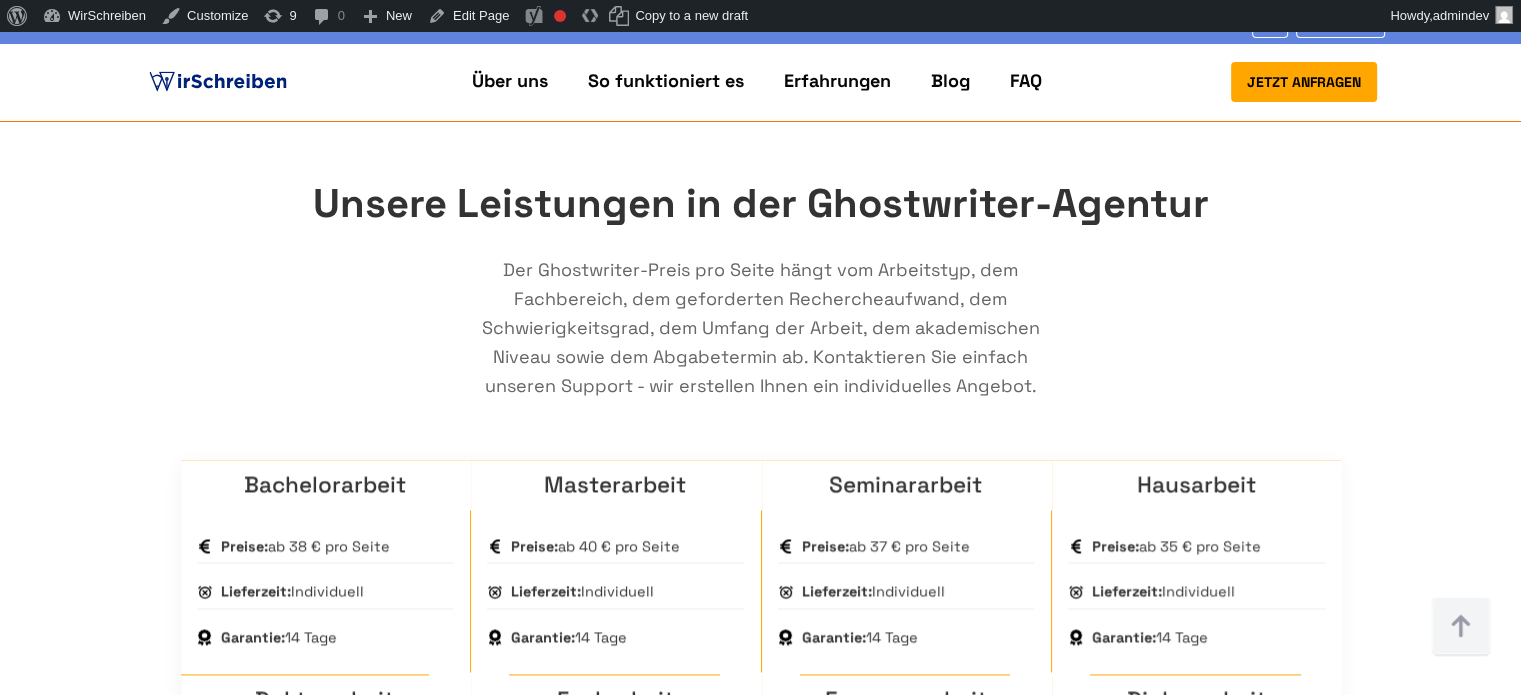 scroll, scrollTop: 2800, scrollLeft: 0, axis: vertical 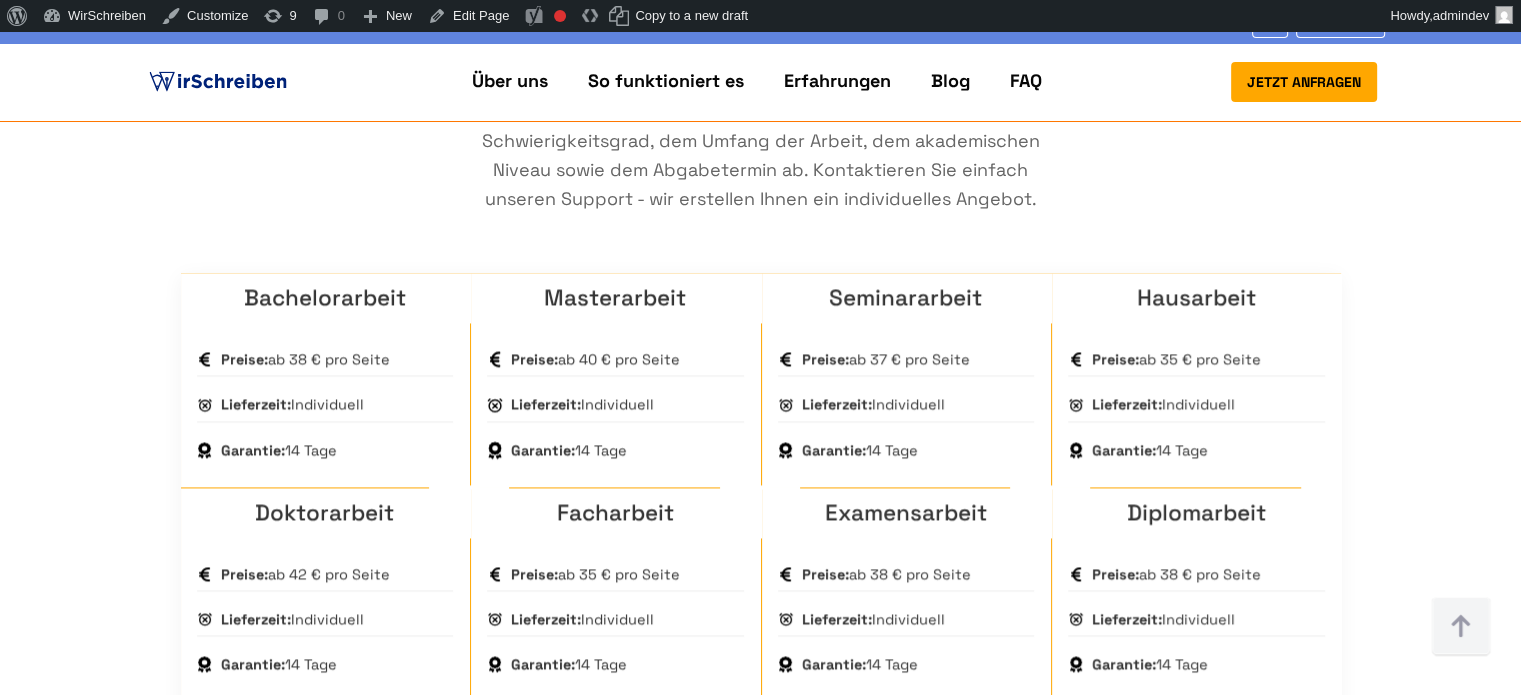 click on "Masterarbeit" at bounding box center (615, 298) 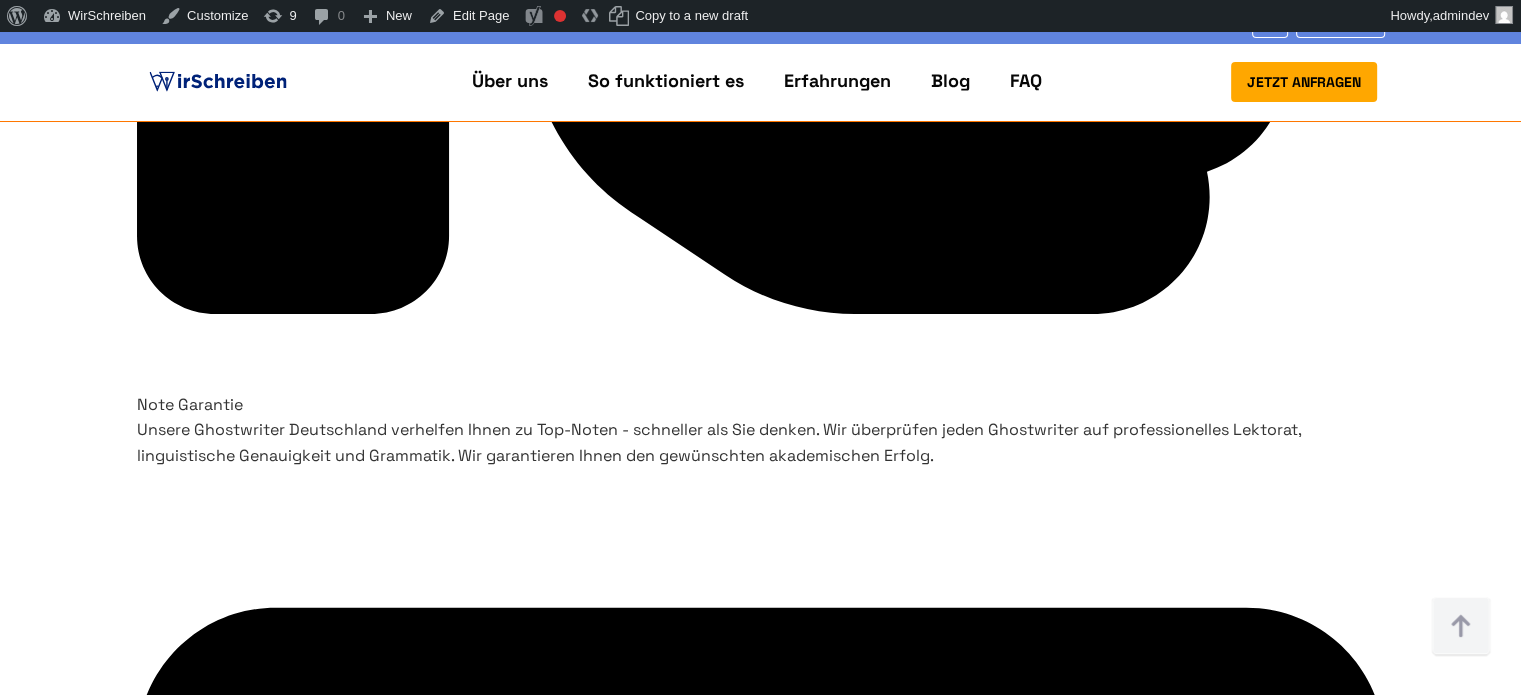 scroll, scrollTop: 7700, scrollLeft: 0, axis: vertical 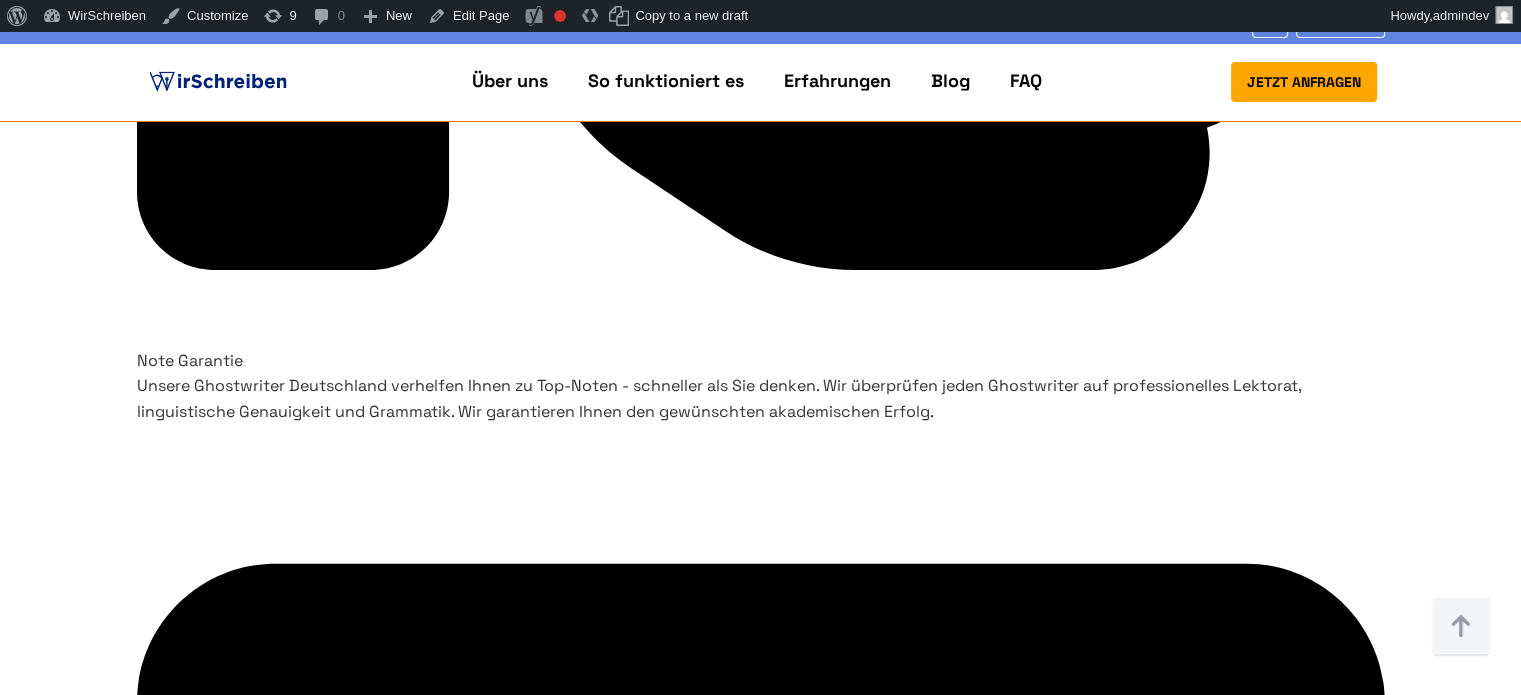 drag, startPoint x: 898, startPoint y: 300, endPoint x: 774, endPoint y: 407, distance: 163.78339 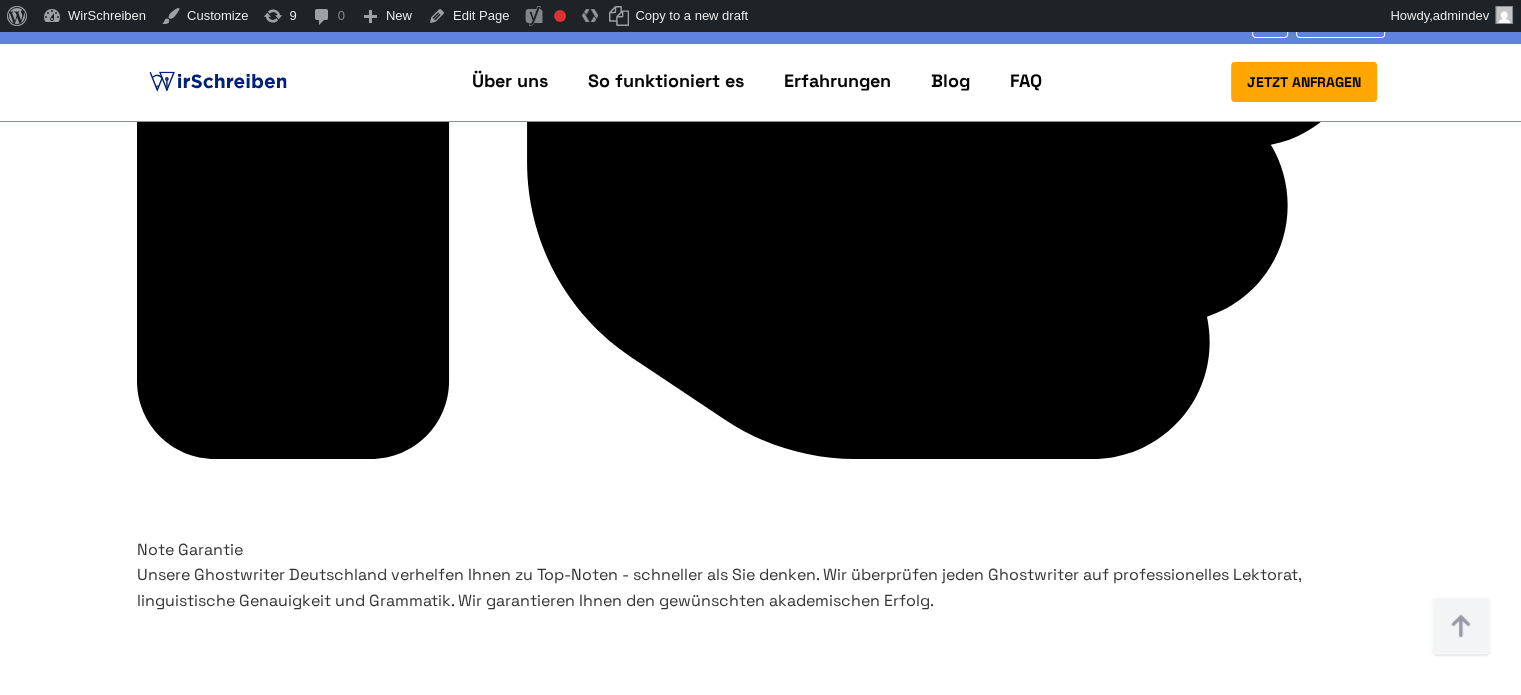 scroll, scrollTop: 7400, scrollLeft: 0, axis: vertical 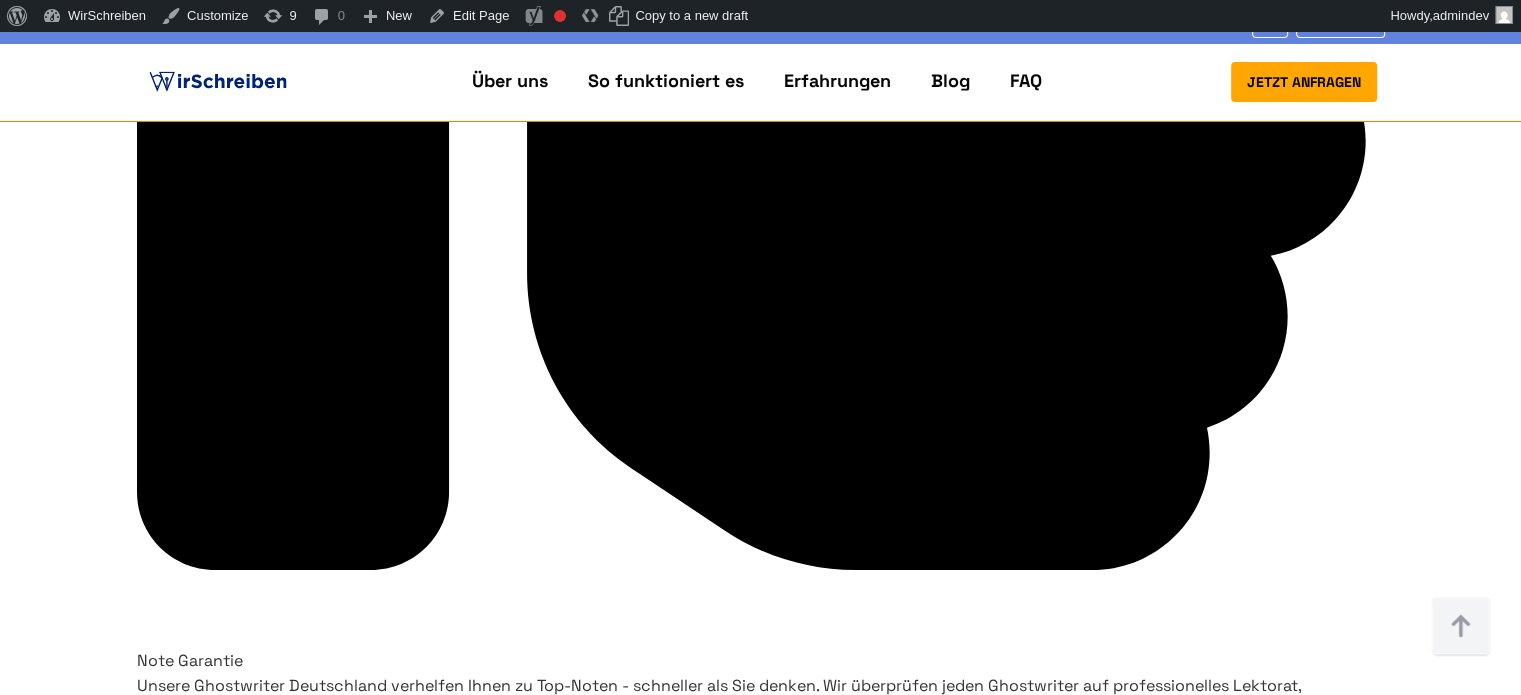 click on "Ich arbeite Vollzeit und hatte einfach keine Zeit, meine wissenschaftliche Arbeit in Politikwissenschaft selbst zu schreiben. Die Ghostwriting-Agentur hat mir echt geholfen. Der Text war gut verständlich, logisch strukturiert und das Literaturverzeichnis war sauber gemacht. Alles wurde genau so gemacht, wie ich es angegeben hatte. Am Ende habe ich eine gute Note bekommen und war sehr erleichtert." at bounding box center (18223, 5895) 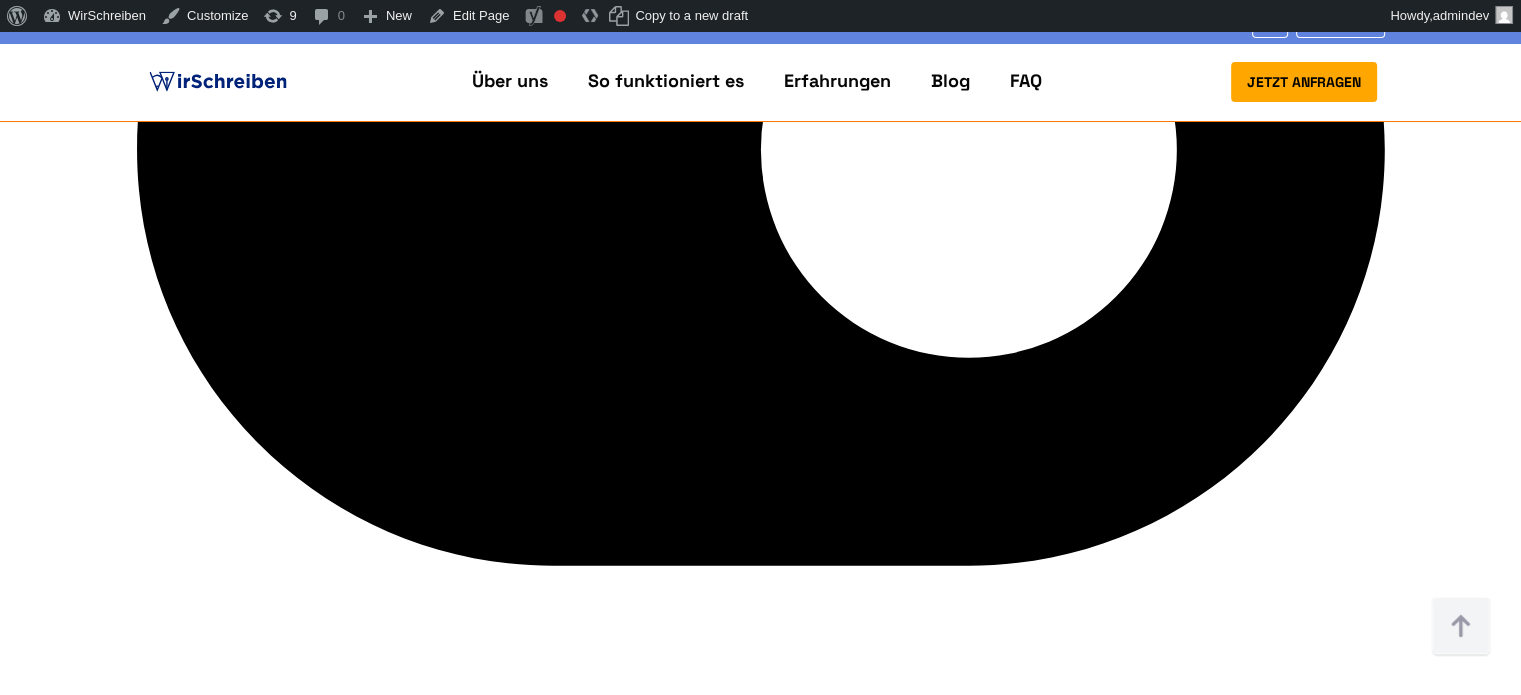 scroll, scrollTop: 9600, scrollLeft: 0, axis: vertical 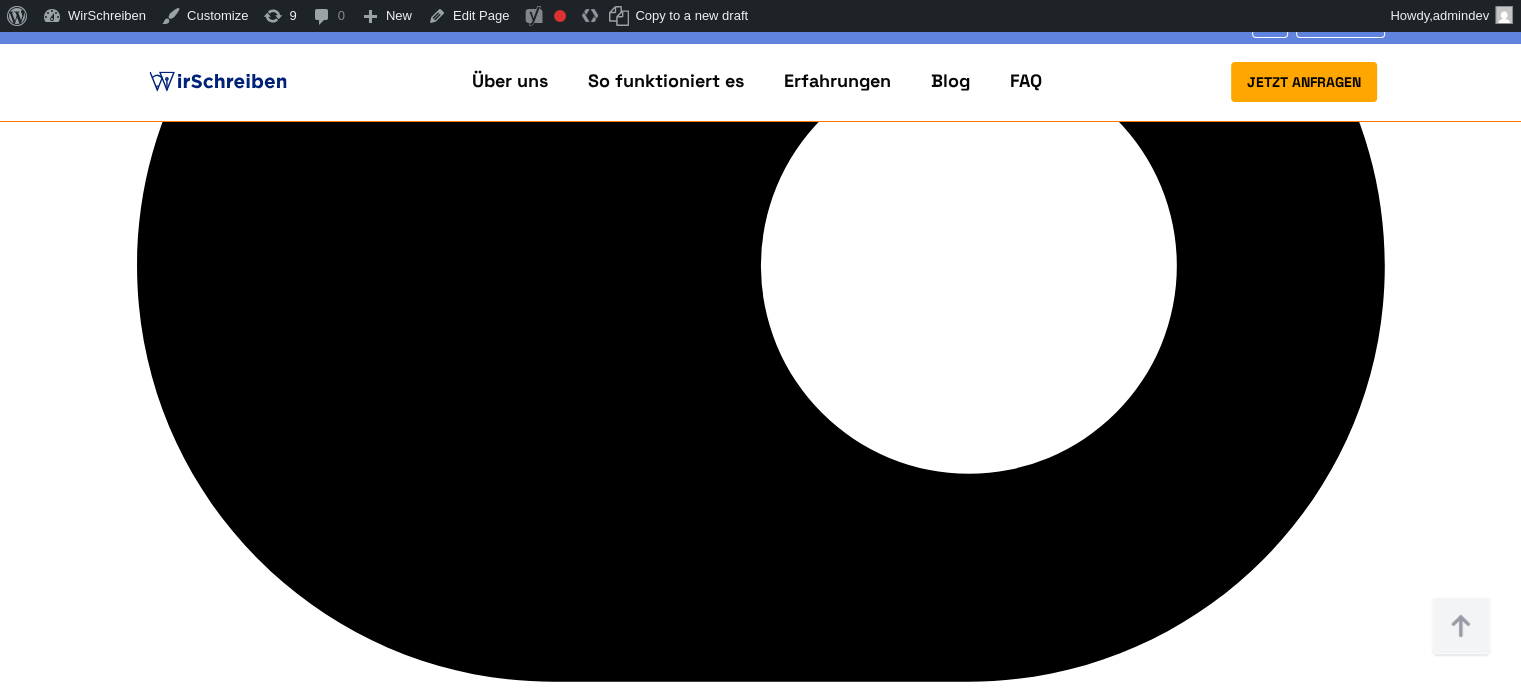 click on "Füllen Sie unser kurzes Formular aus, um ein kostenloses Angebot zu erhalten - stillschweigend und nicht bindend. So geben Sie uns den Startschuss für Ihr Projekt." at bounding box center (1050, 5256) 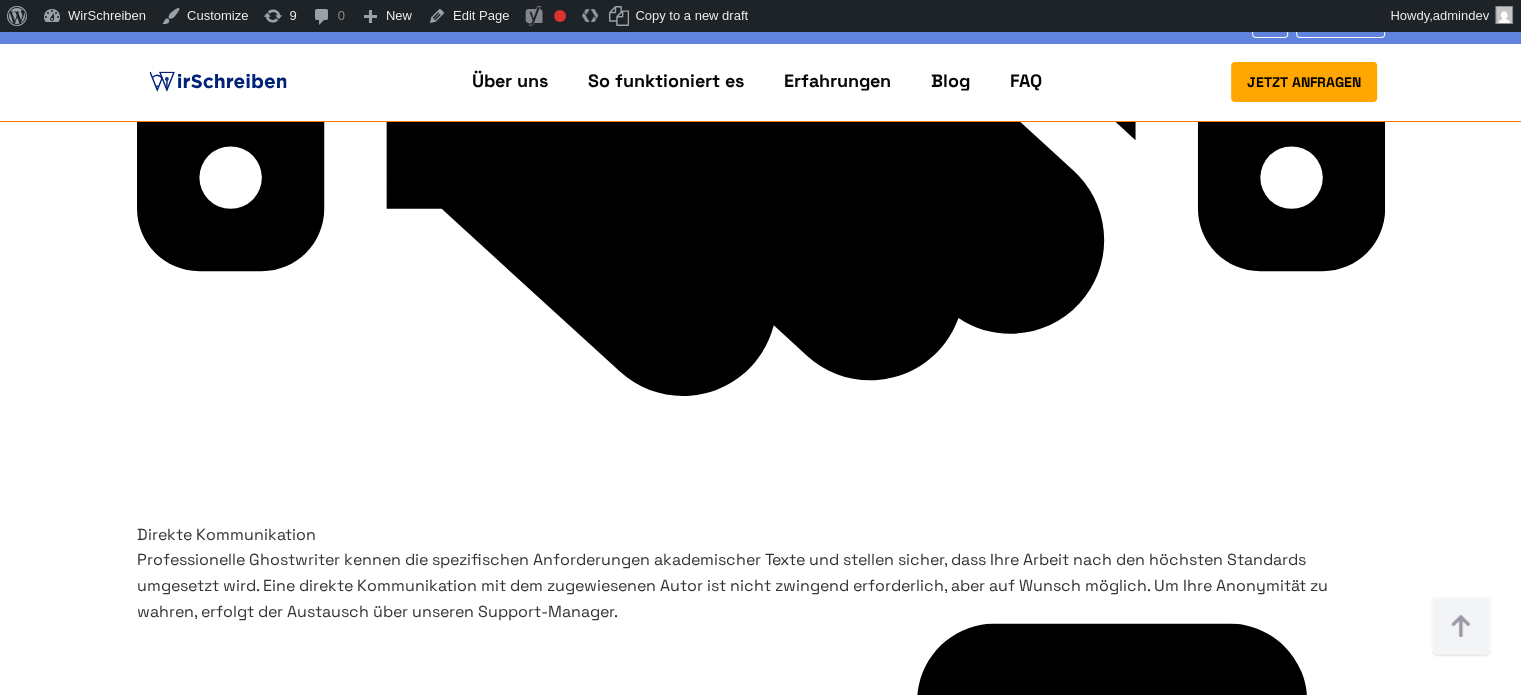 scroll, scrollTop: 10700, scrollLeft: 0, axis: vertical 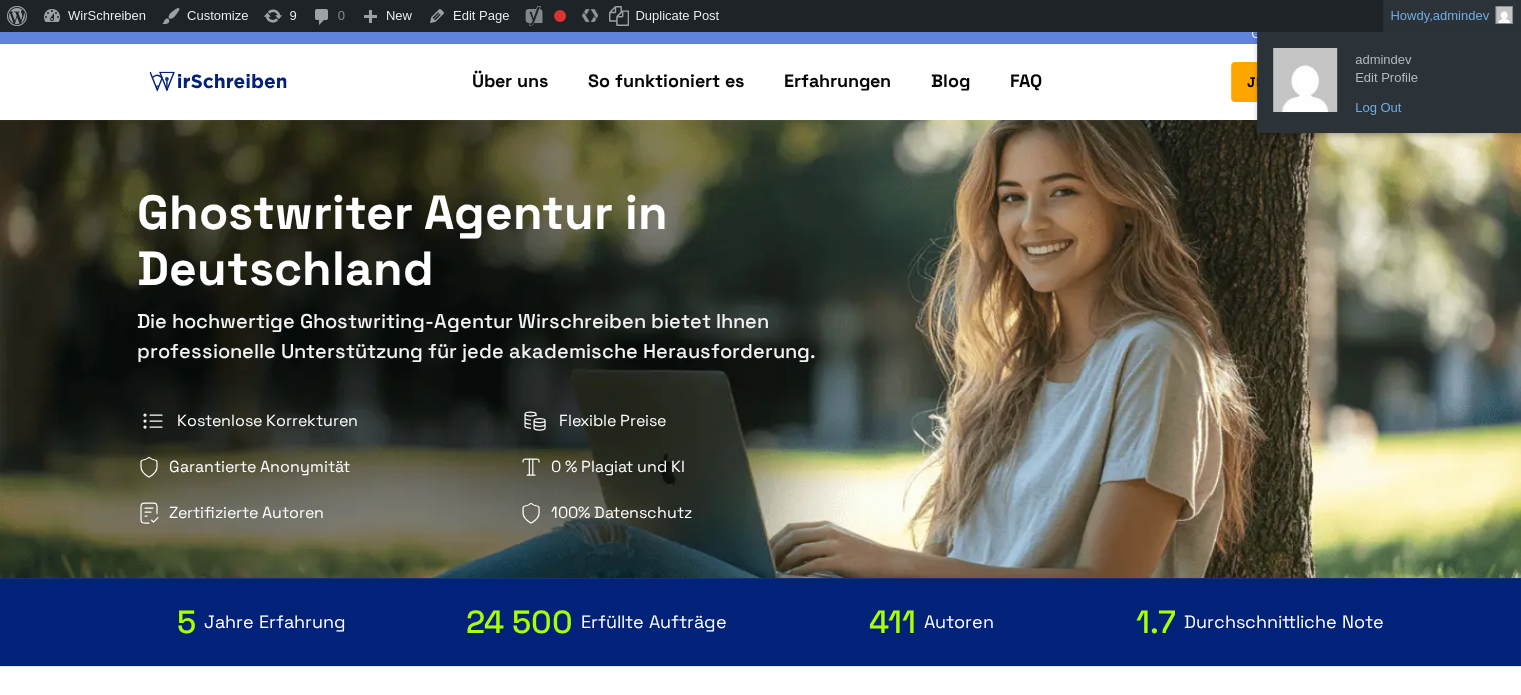 click on "Log Out" at bounding box center (1425, 108) 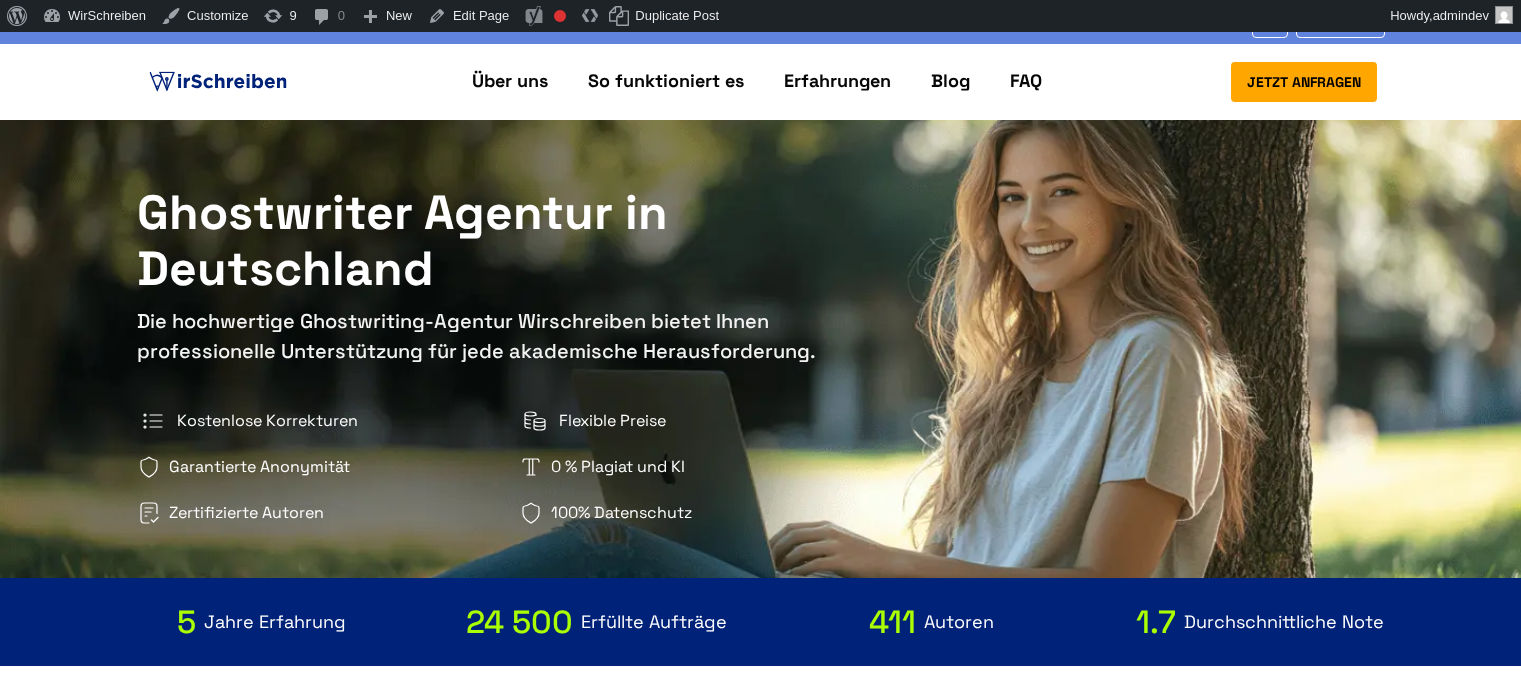 scroll, scrollTop: 0, scrollLeft: 0, axis: both 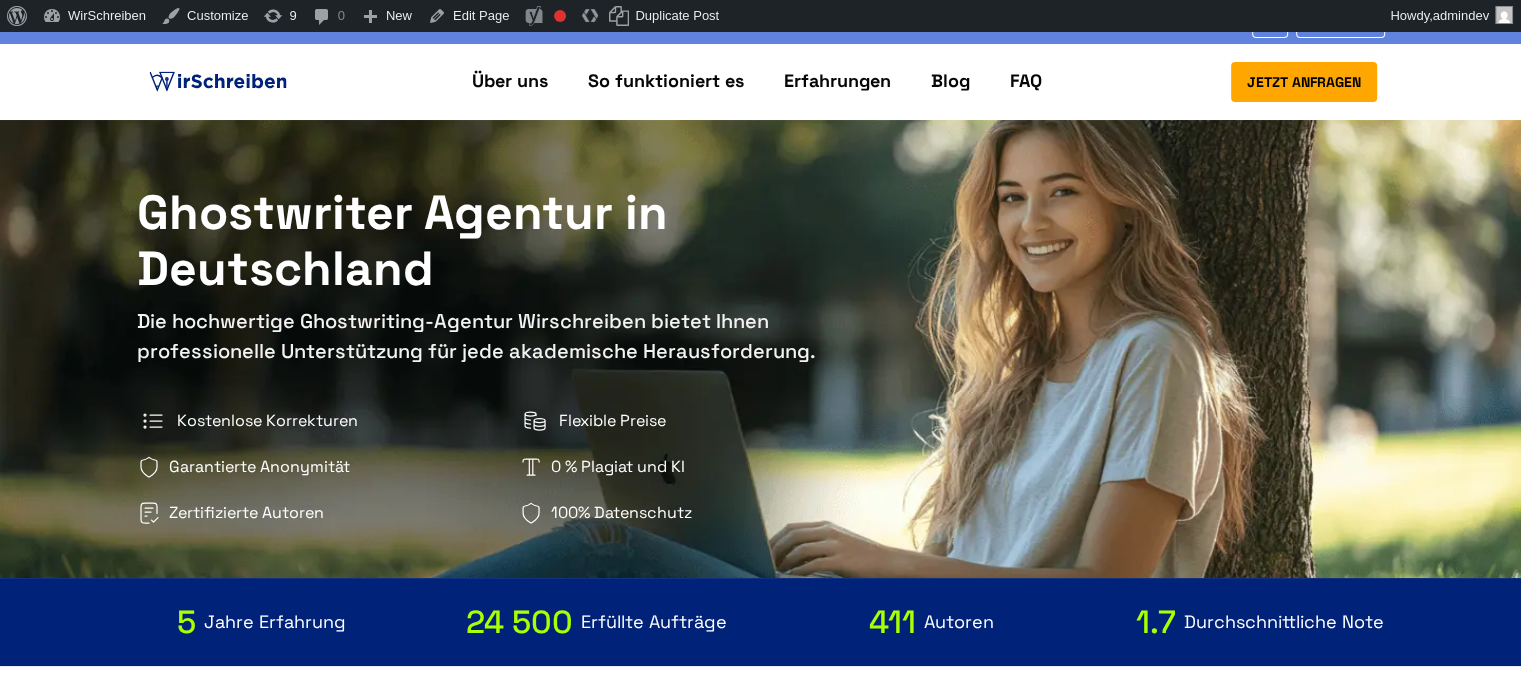 click on "Ghostwriter Agentur in Deutschland" at bounding box center (494, 241) 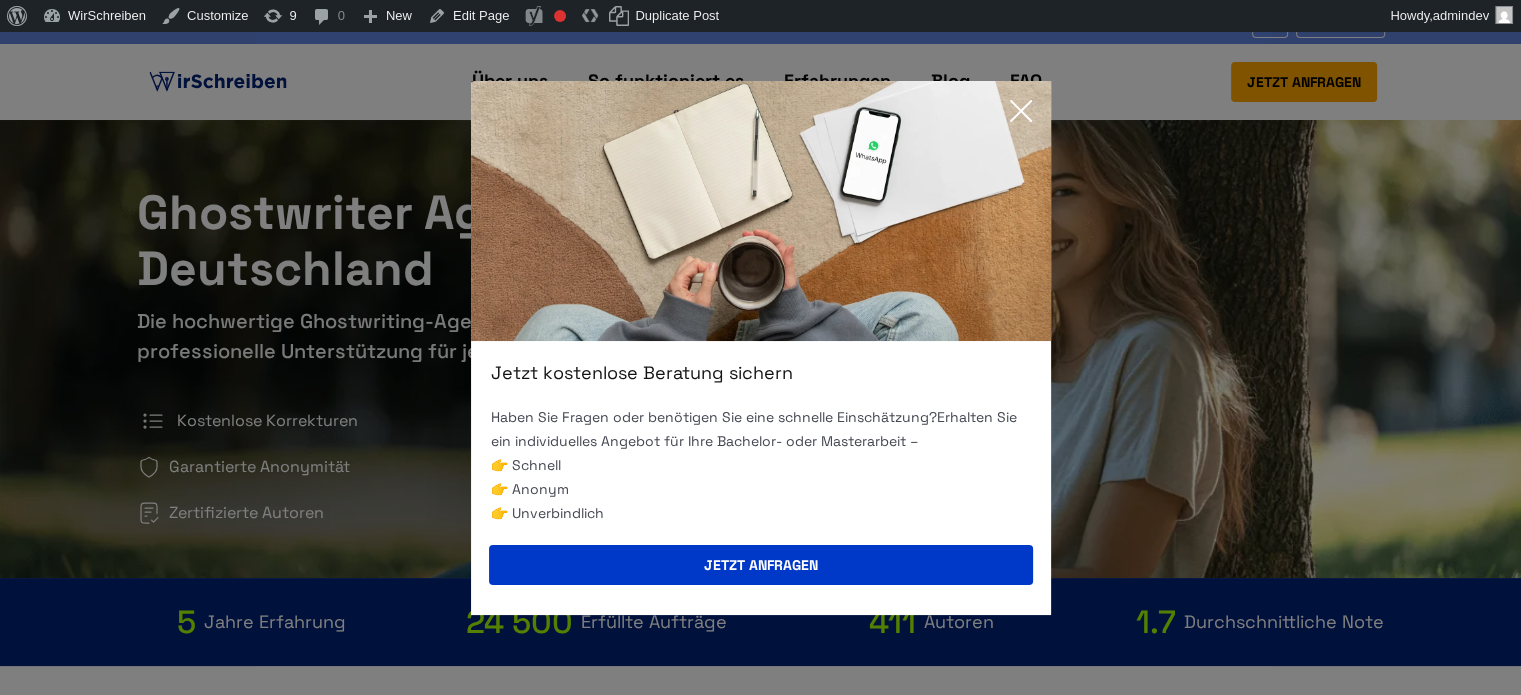 click 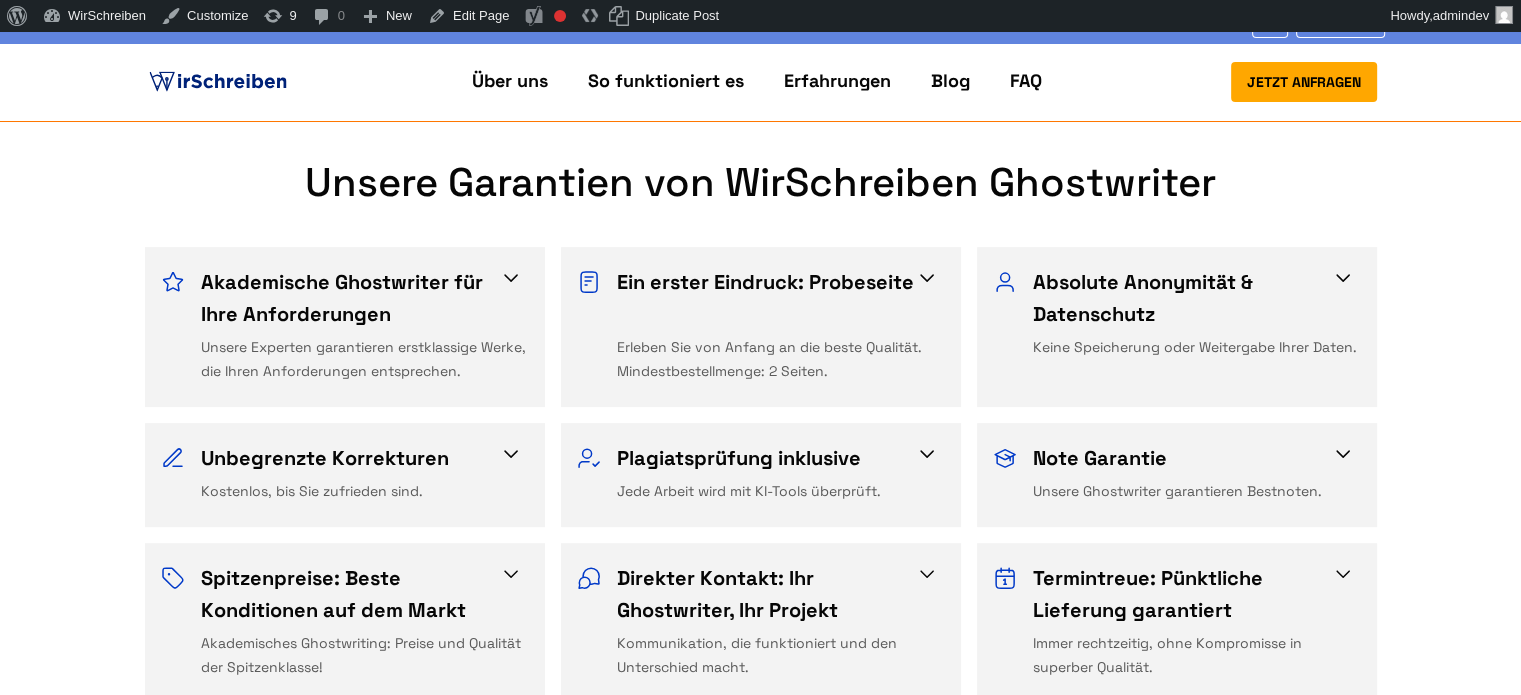 scroll, scrollTop: 700, scrollLeft: 0, axis: vertical 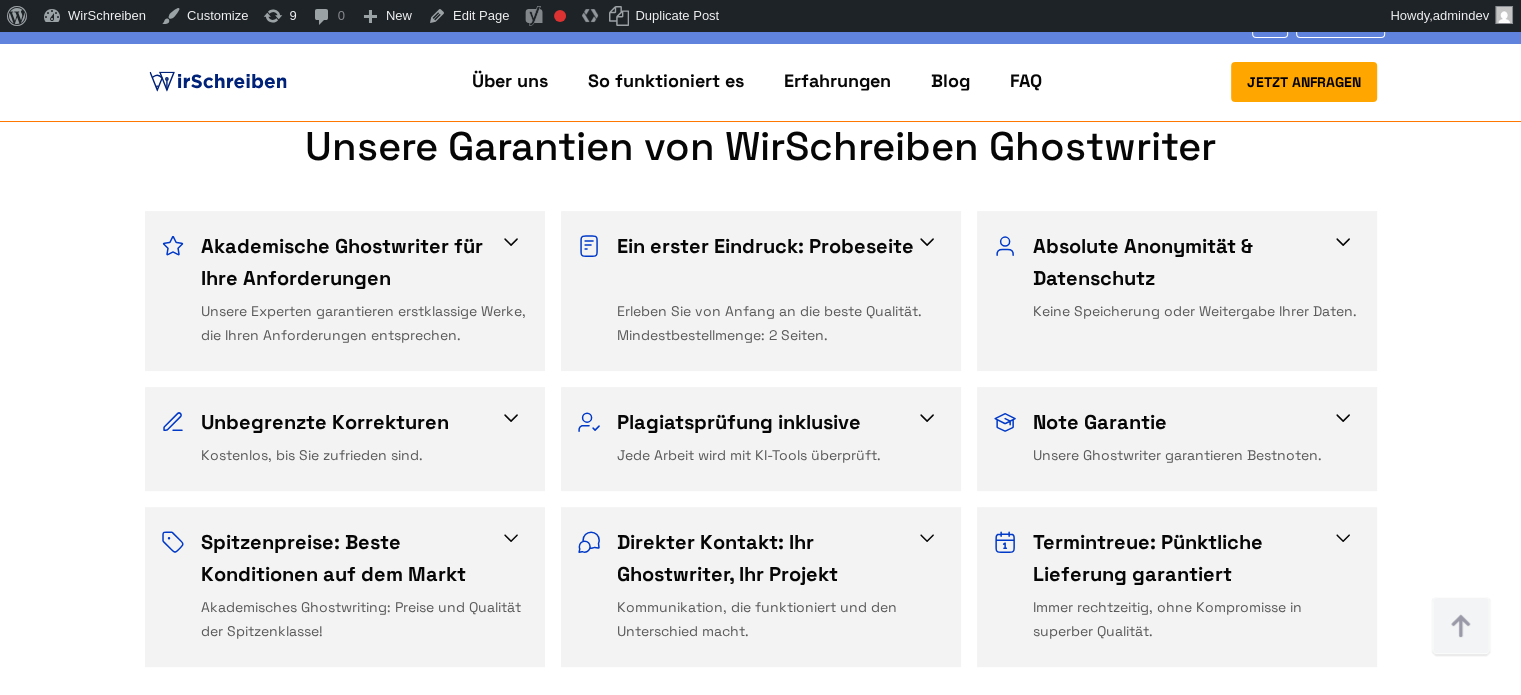 click at bounding box center (927, 242) 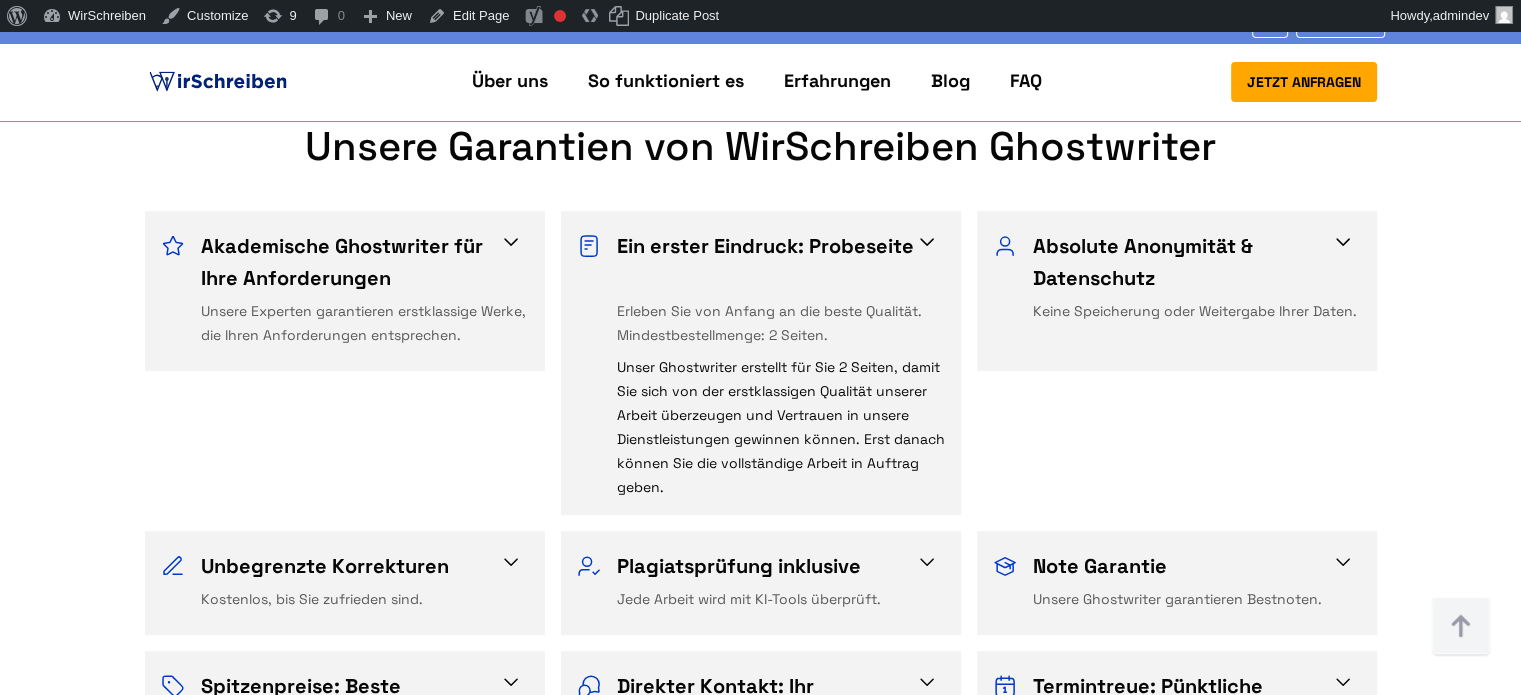 click at bounding box center [927, 242] 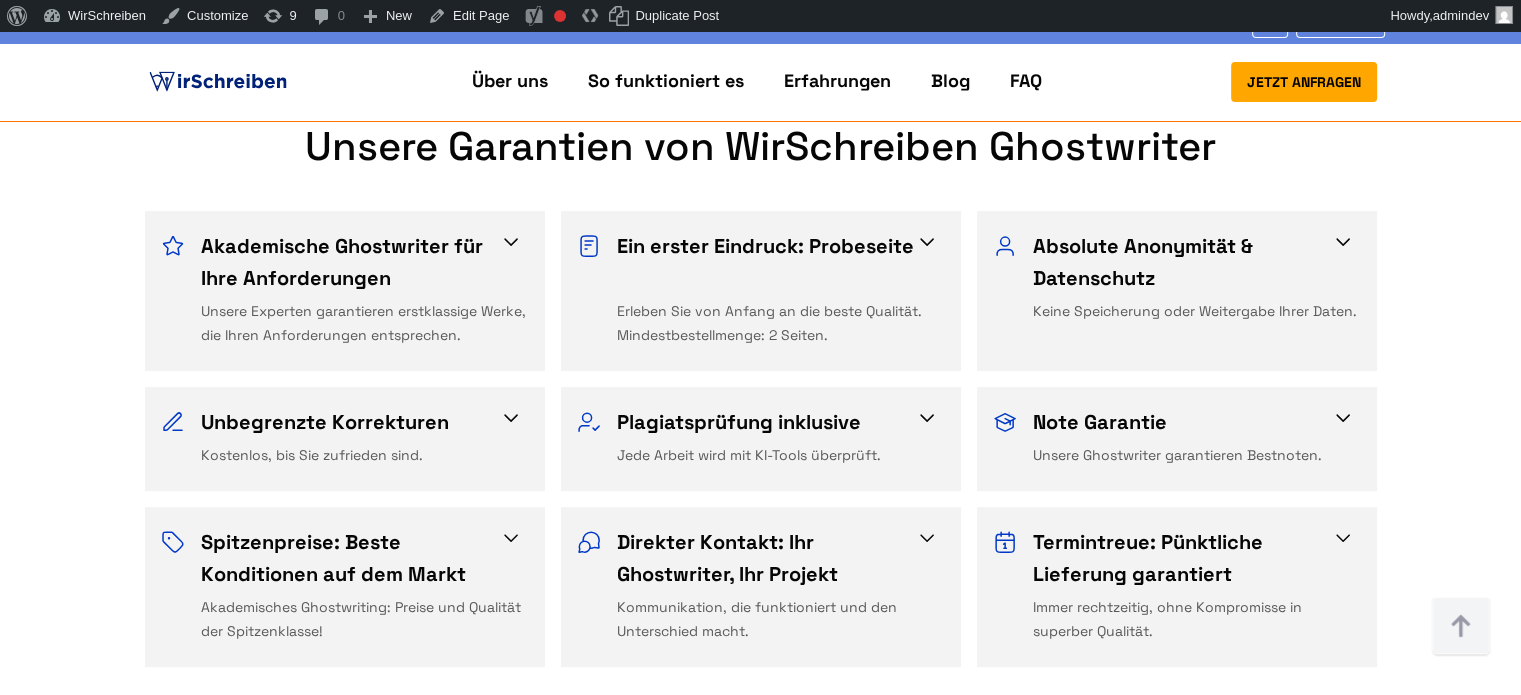 click at bounding box center (1343, 418) 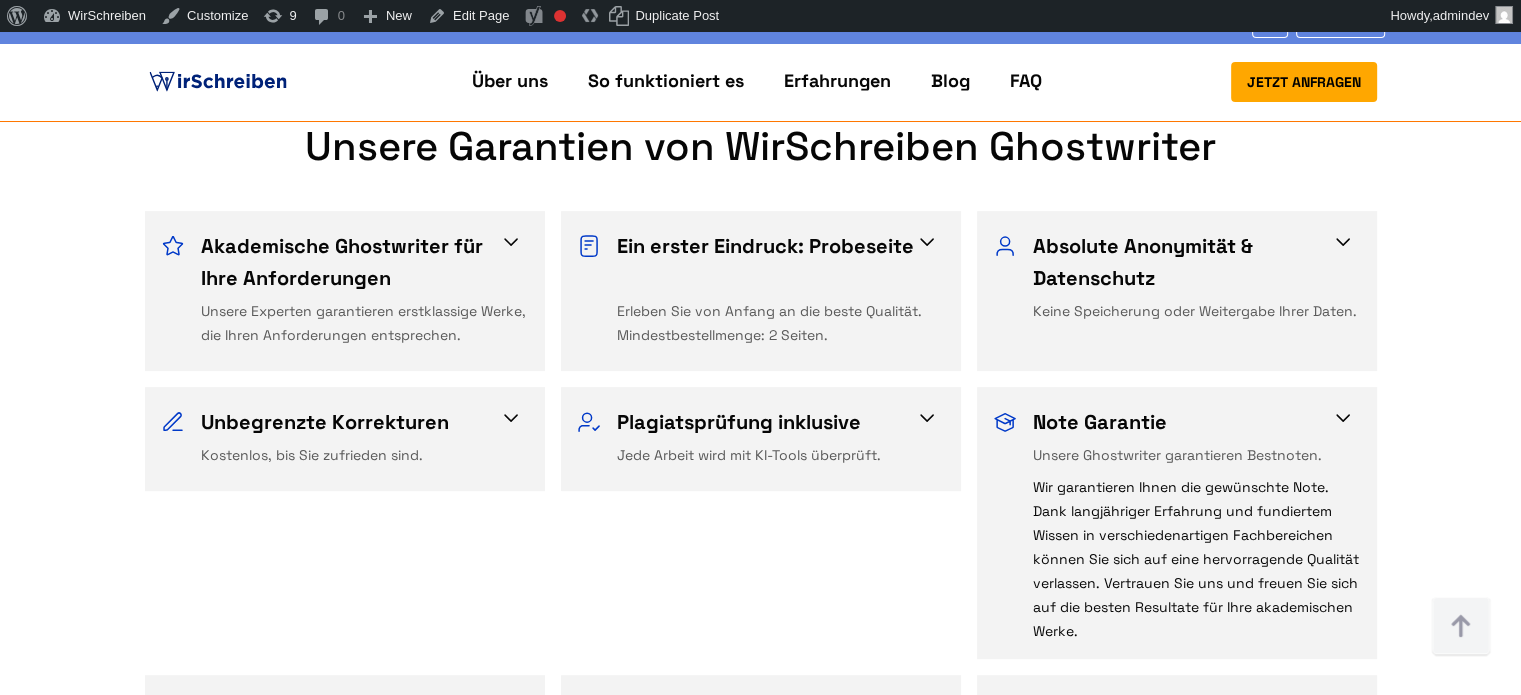 click on "Note Garantie
Unsere Ghostwriter garantieren Bestnoten.
Wir garantieren Ihnen die gewünschte Note. Dank langjähriger Erfahrung und fundiertem Wissen in verschiedenartigen Fachbereichen können Sie sich auf eine hervorragende Qualität verlassen. Vertrauen Sie uns und freuen Sie sich auf die besten Resultate für Ihre akademischen Werke." at bounding box center (1177, 524) 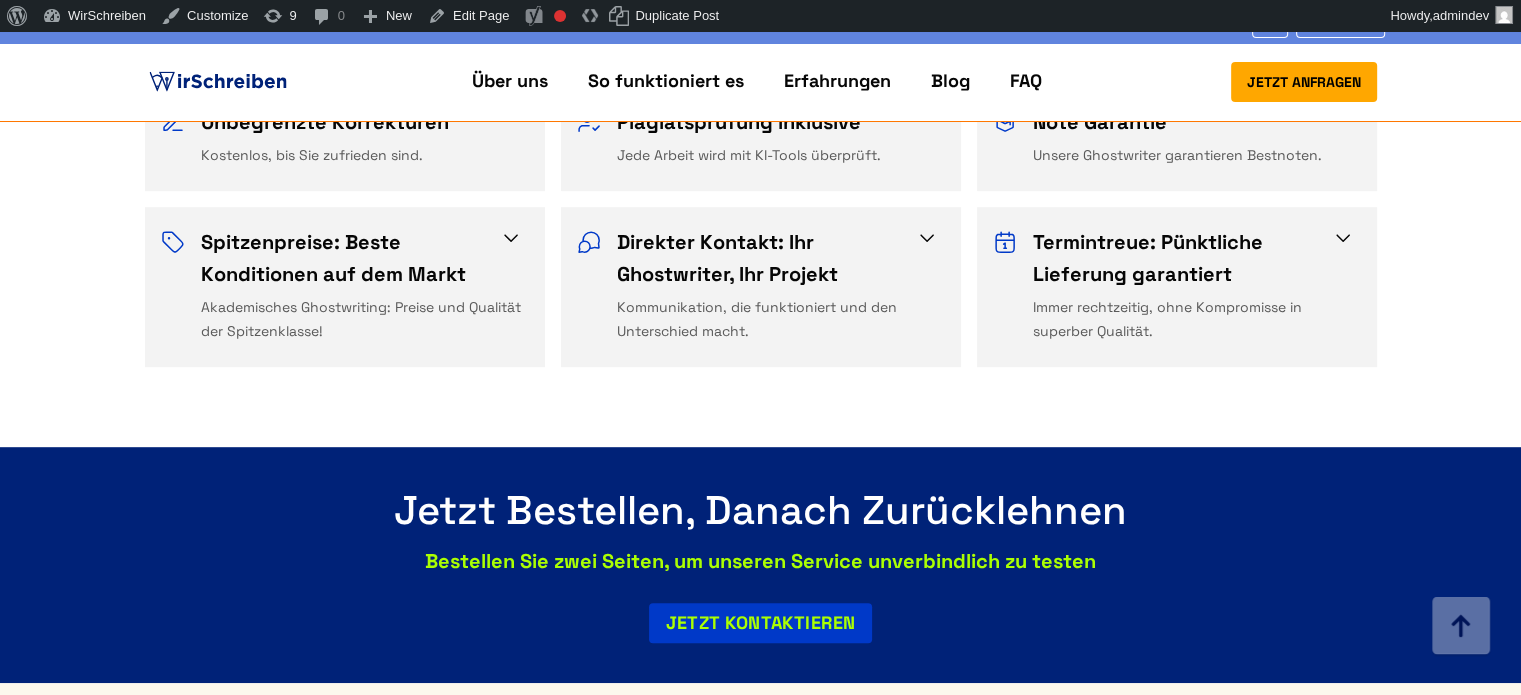 scroll, scrollTop: 900, scrollLeft: 0, axis: vertical 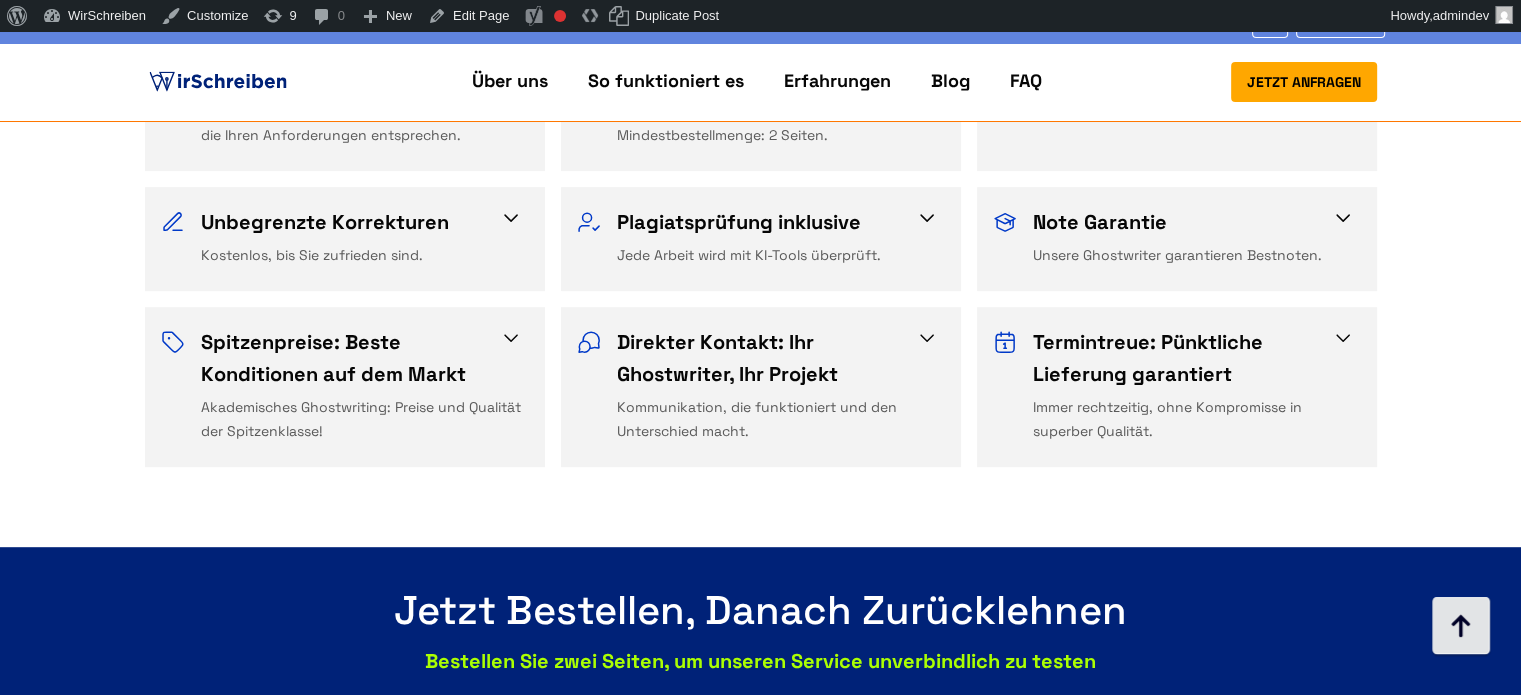 click at bounding box center [1461, 627] 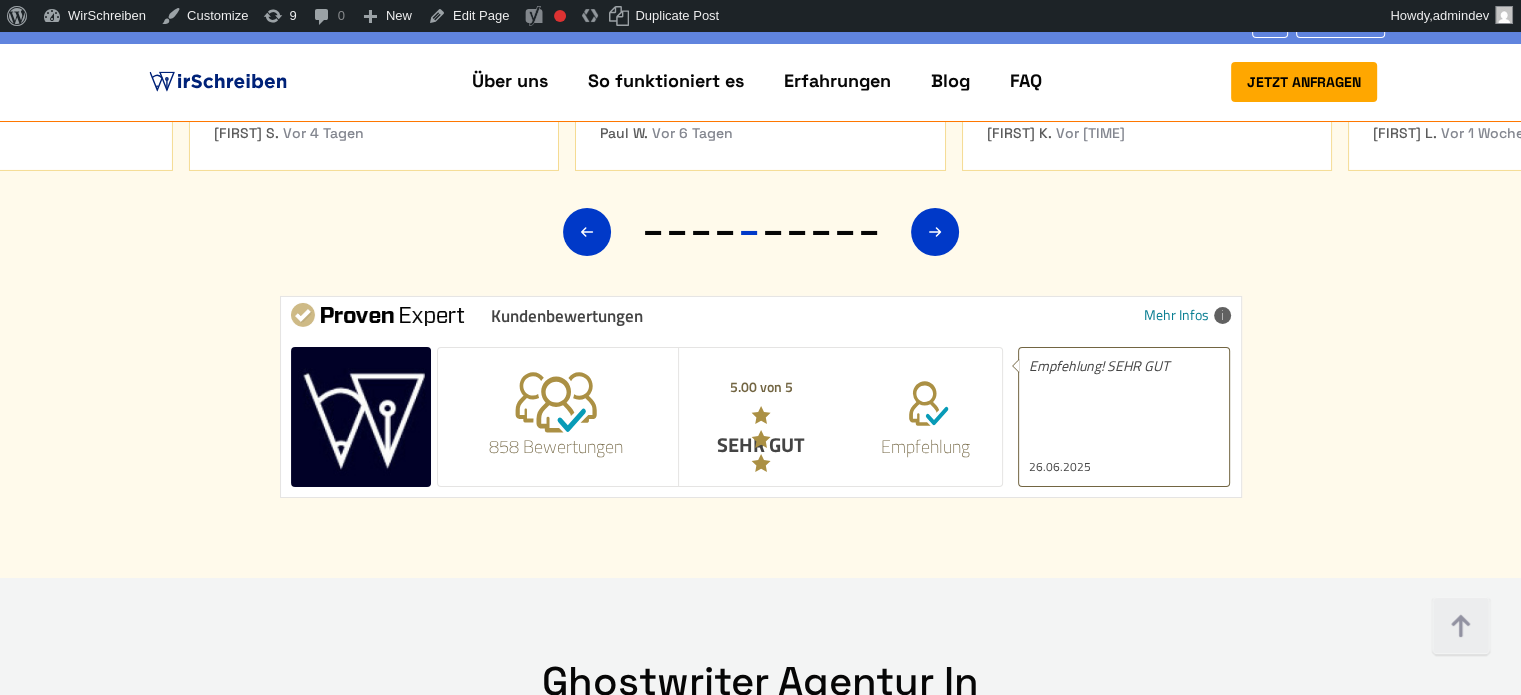 scroll, scrollTop: 6600, scrollLeft: 0, axis: vertical 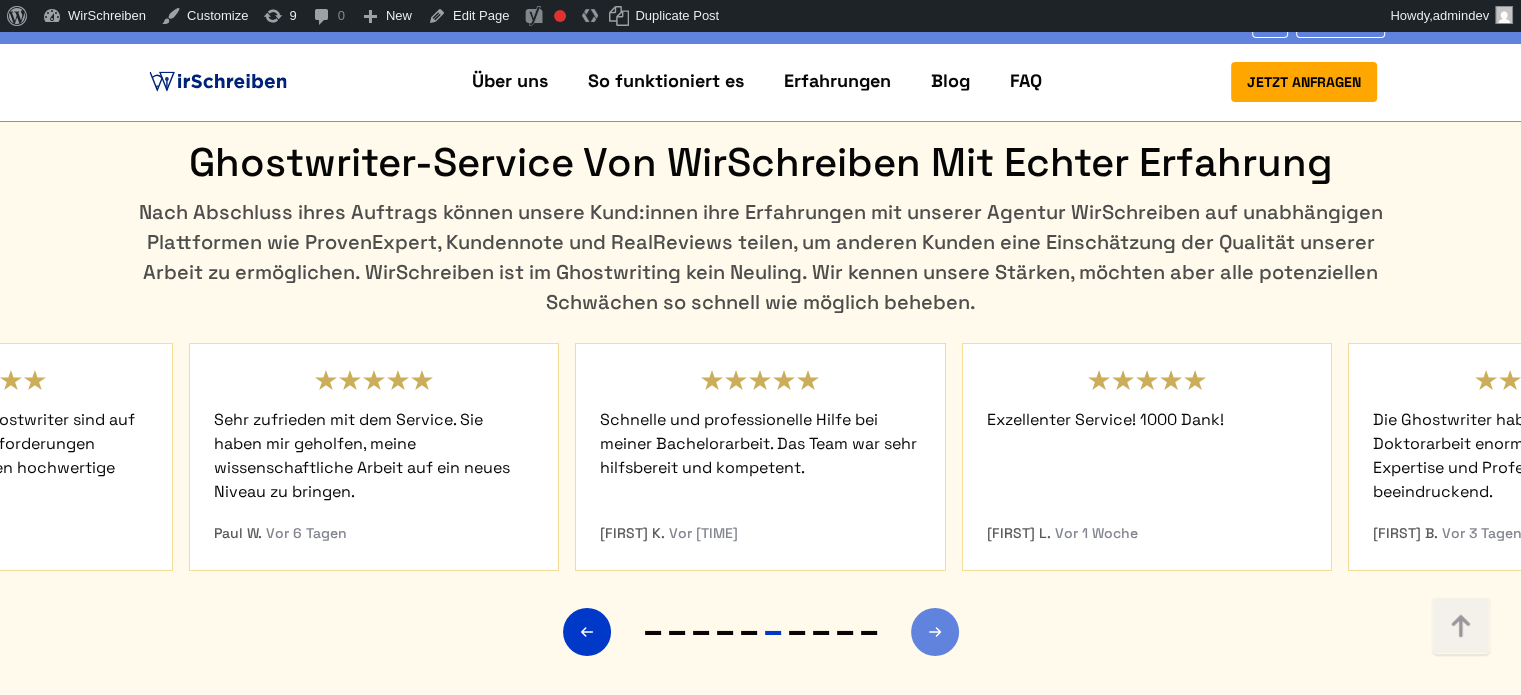 click 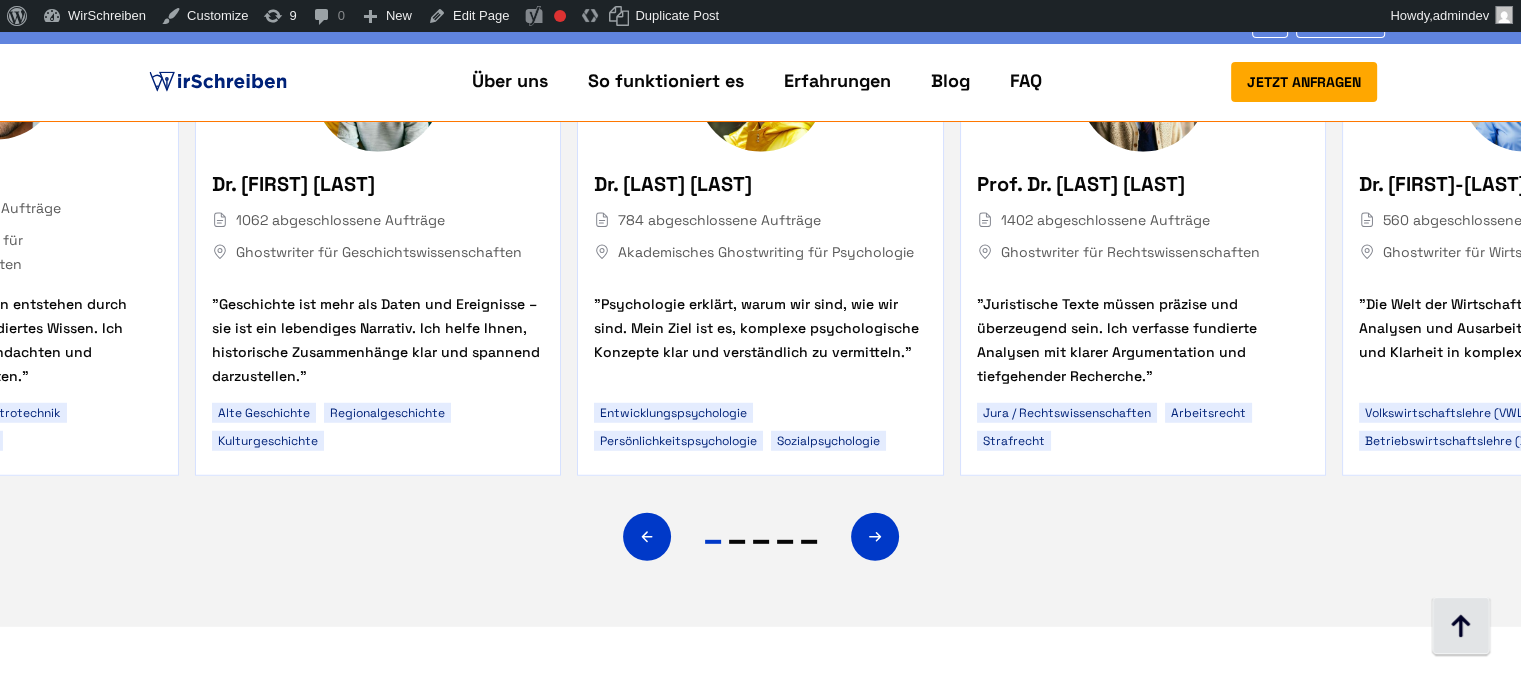click at bounding box center [1461, 627] 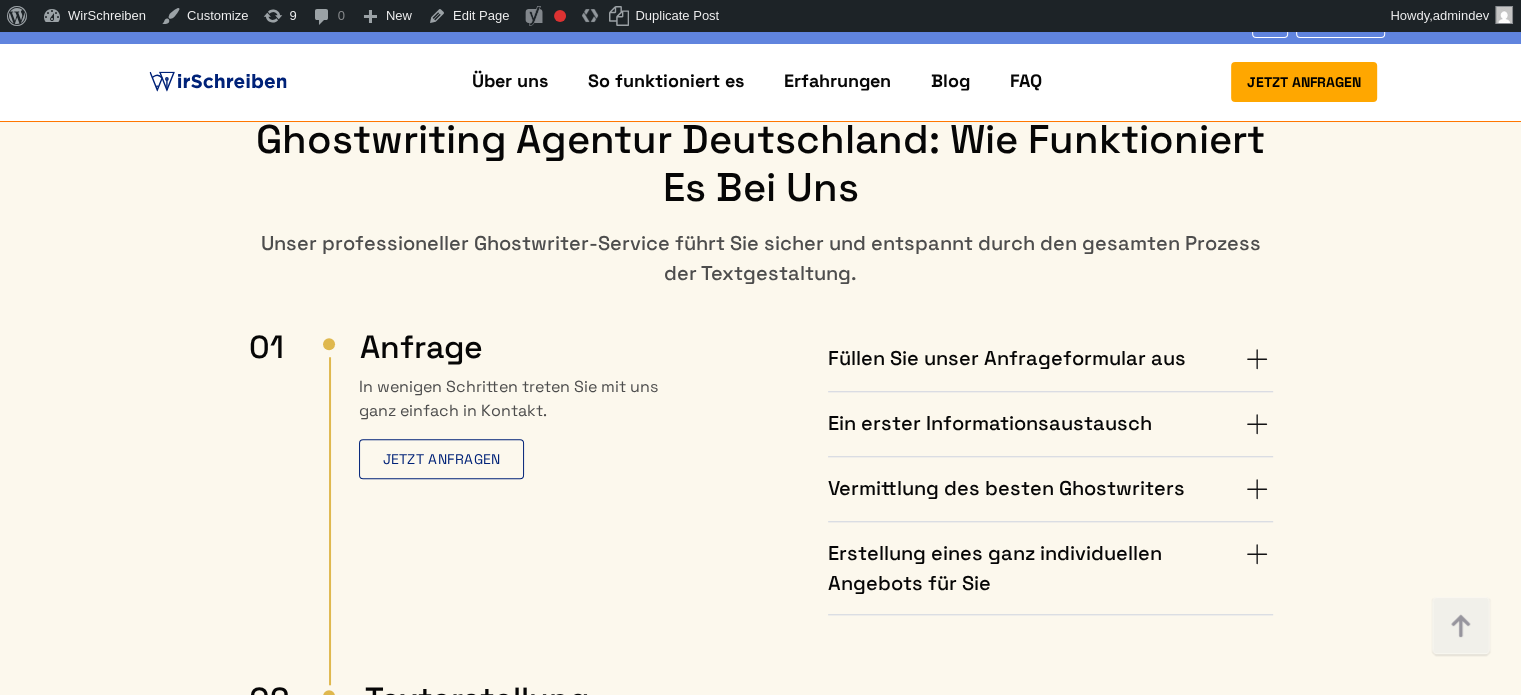 scroll, scrollTop: 1600, scrollLeft: 0, axis: vertical 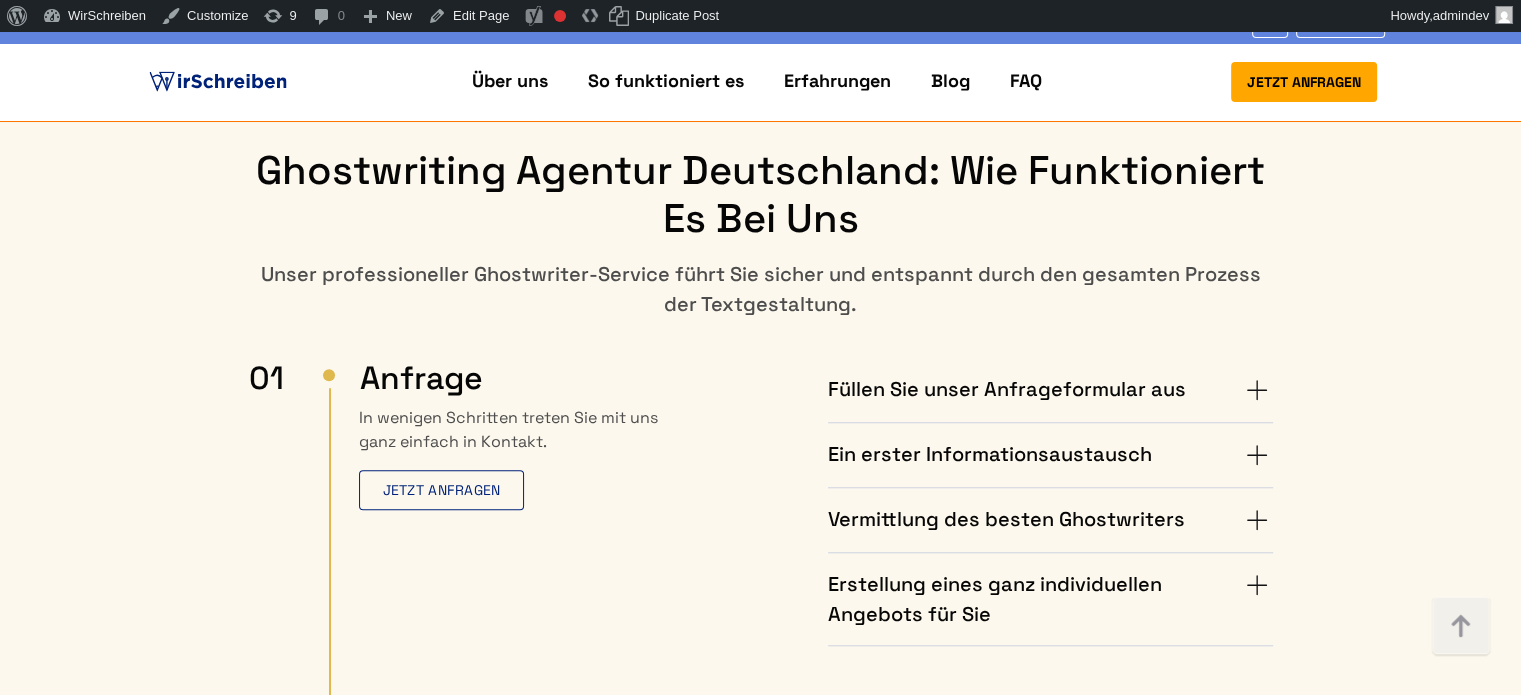 click on "Füllen Sie unser Anfrageformular aus" at bounding box center (1007, 390) 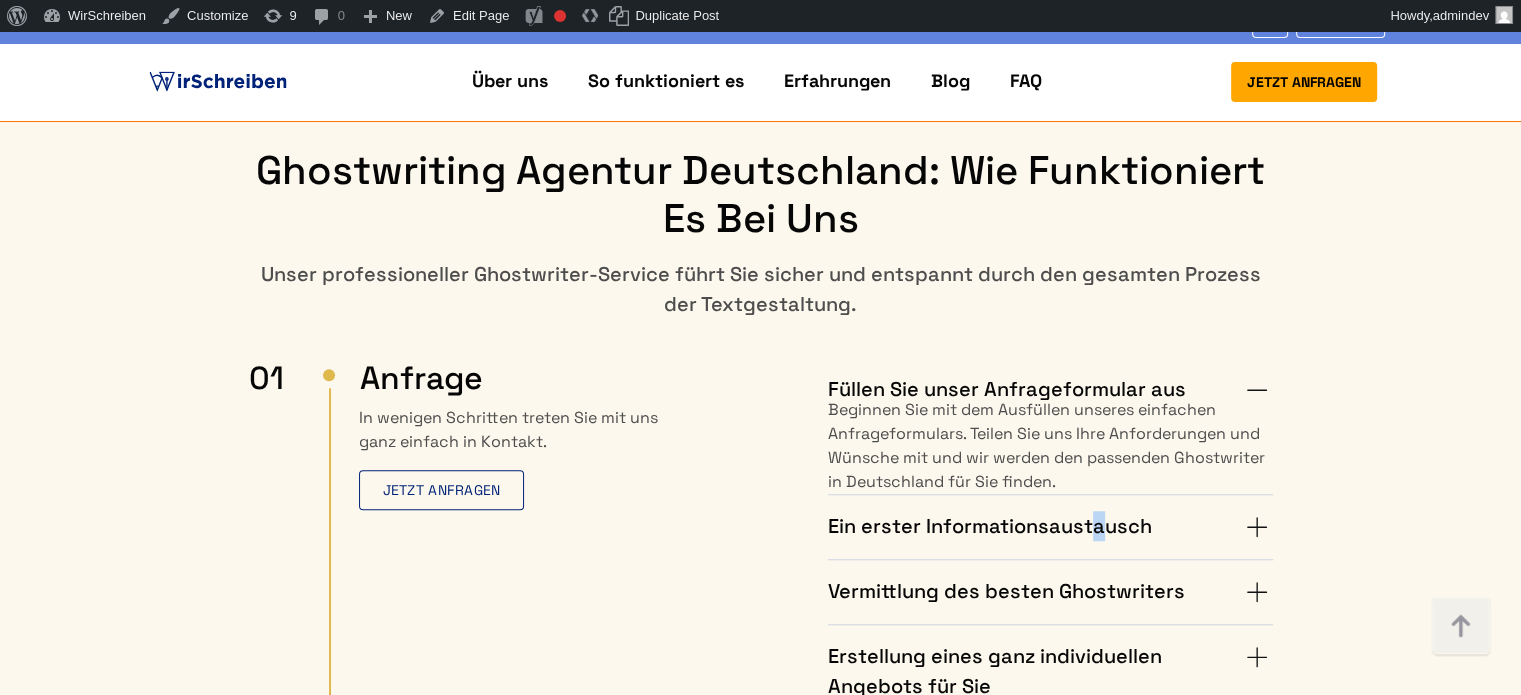 click on "Ein erster Informationsaustausch" at bounding box center (990, 527) 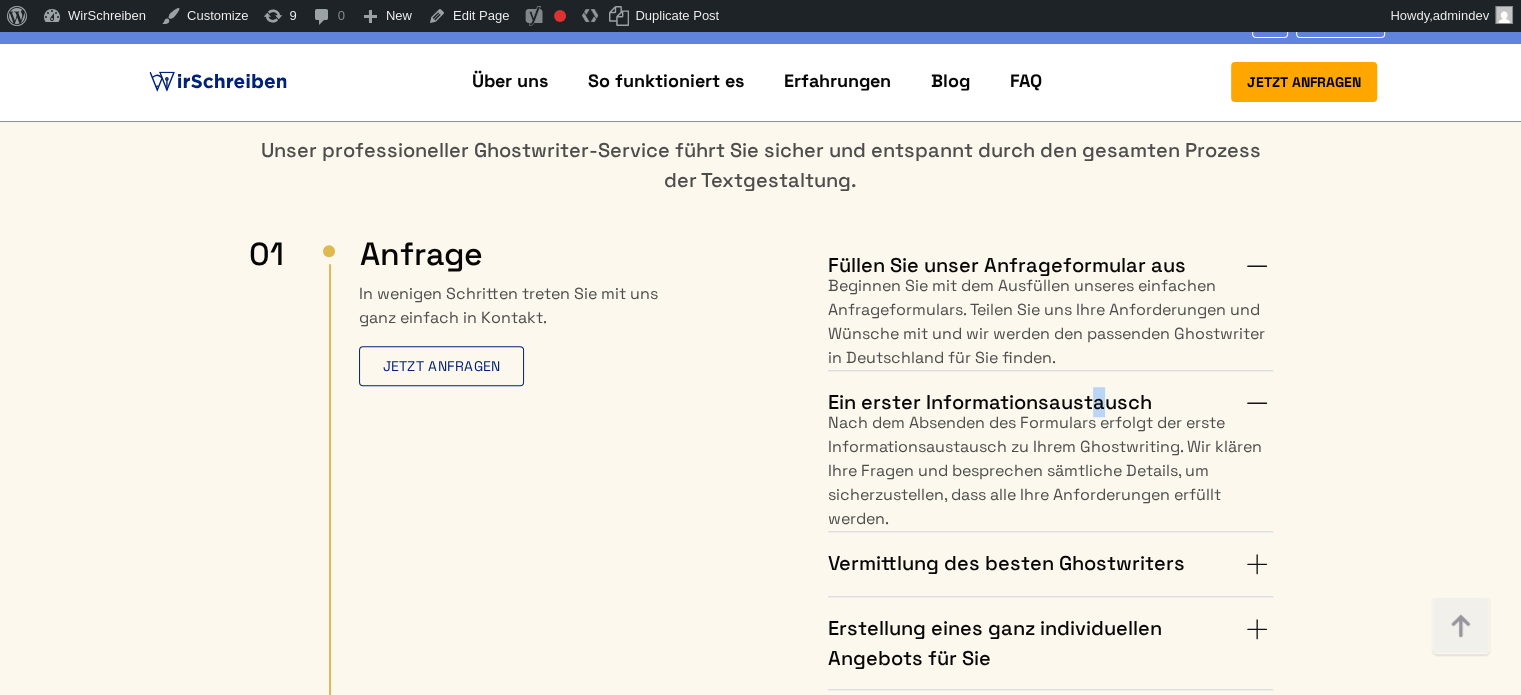 scroll, scrollTop: 1800, scrollLeft: 0, axis: vertical 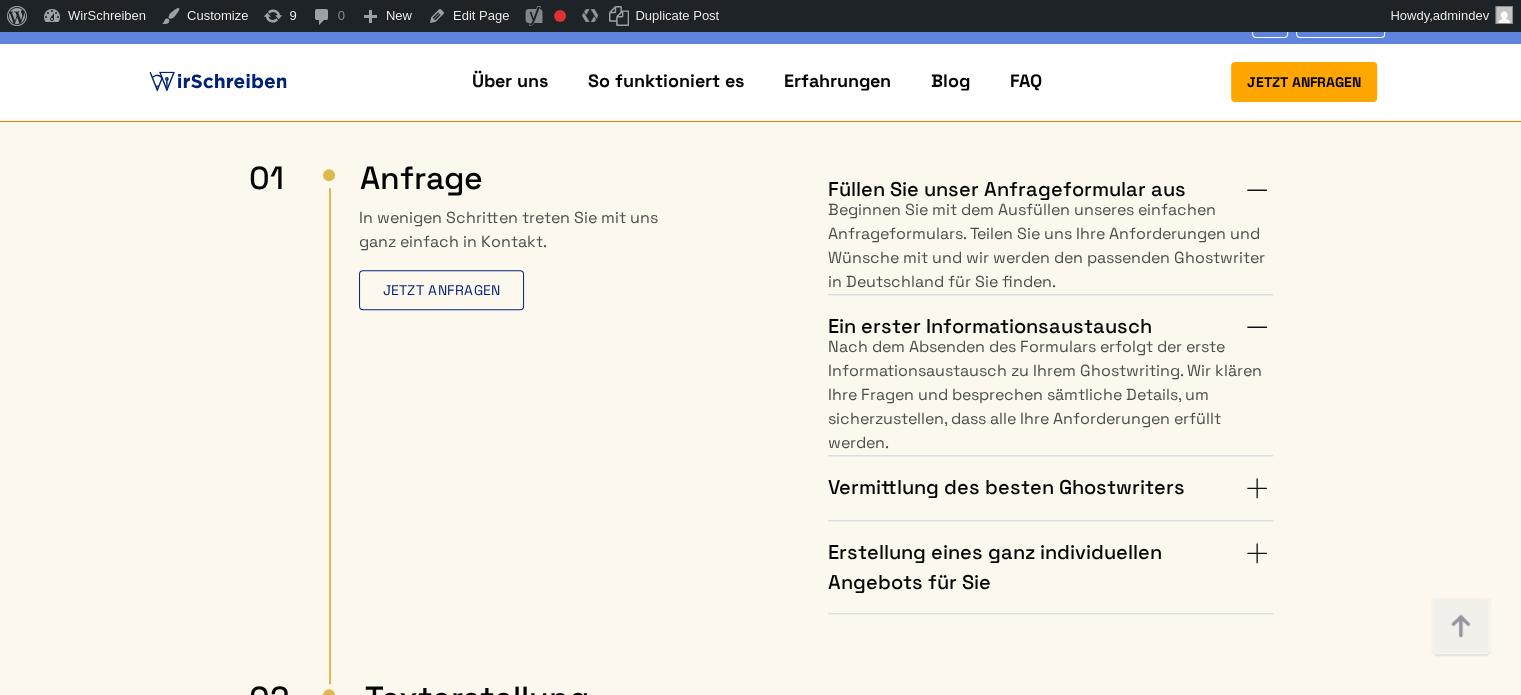 click on "Nach dem Absenden des Formulars erfolgt der erste Informationsaustausch zu Ihrem Ghostwriting. Wir klären Ihre Fragen und besprechen sämtliche Details, um sicherzustellen, dass alle Ihre Anforderungen erfüllt werden." at bounding box center (1050, 395) 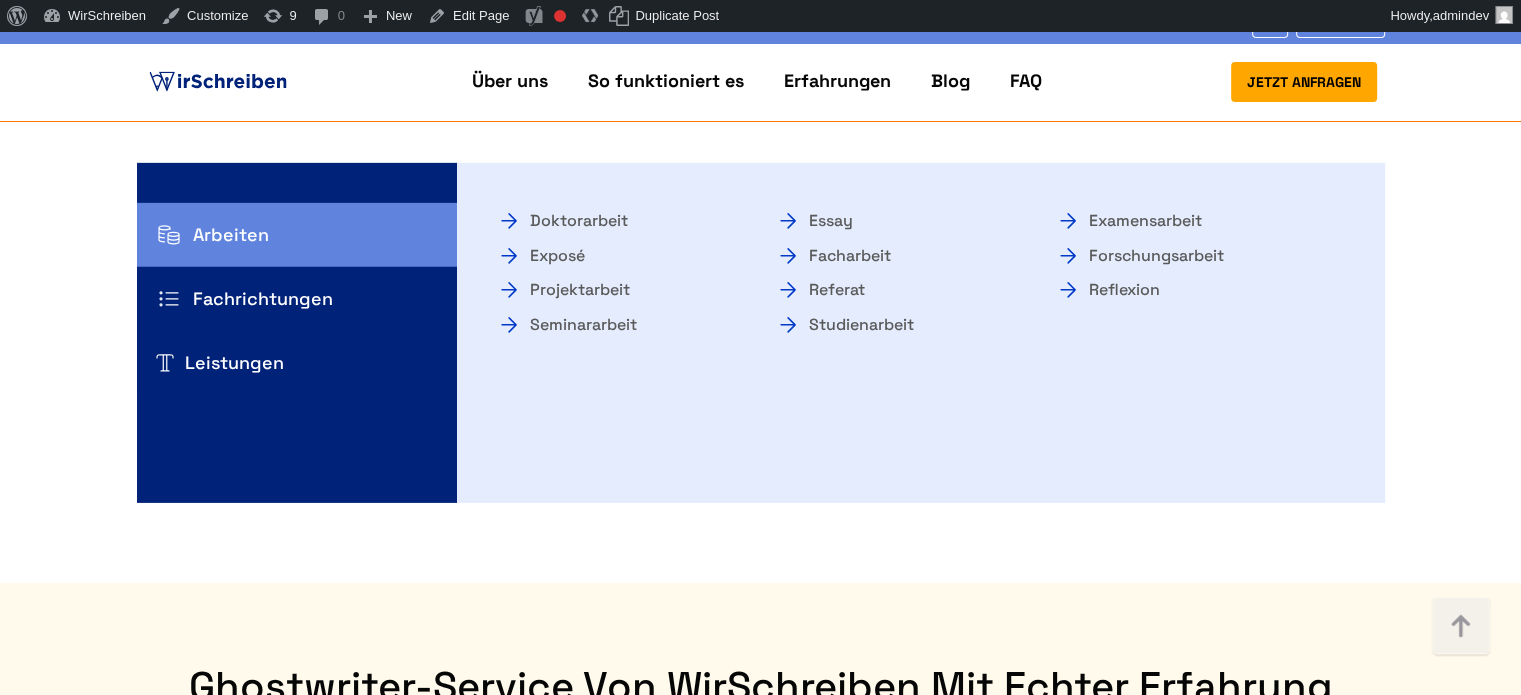 scroll, scrollTop: 6200, scrollLeft: 0, axis: vertical 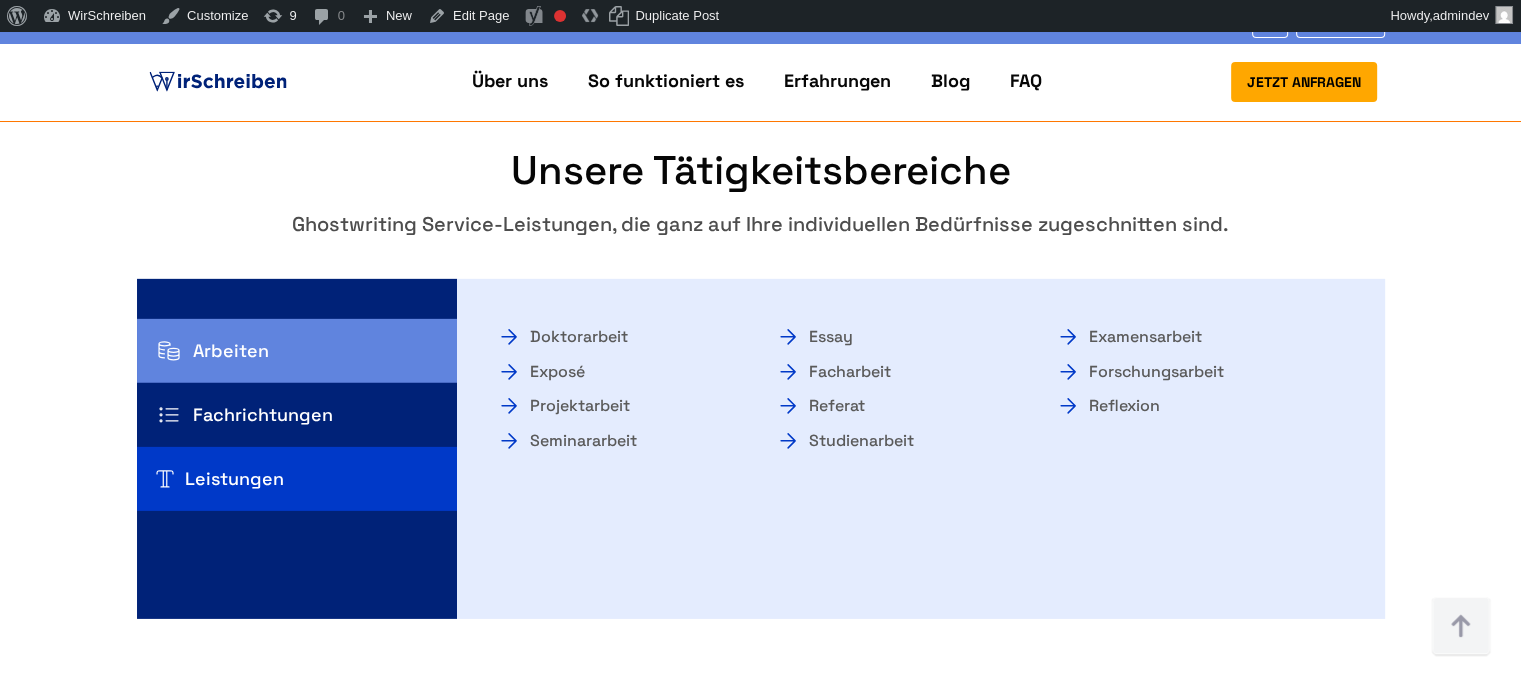 click on "Leistungen" at bounding box center (297, 479) 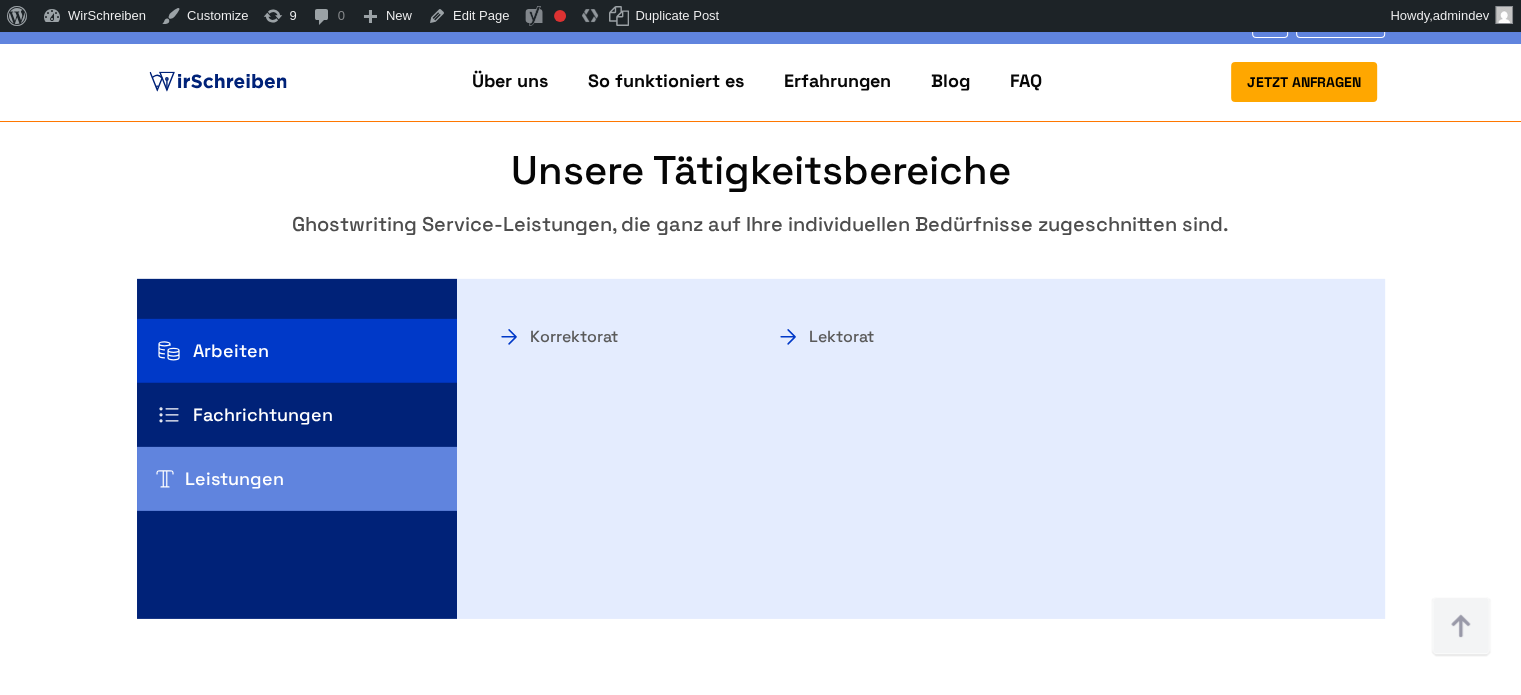 click on "Arbeiten" at bounding box center [297, 351] 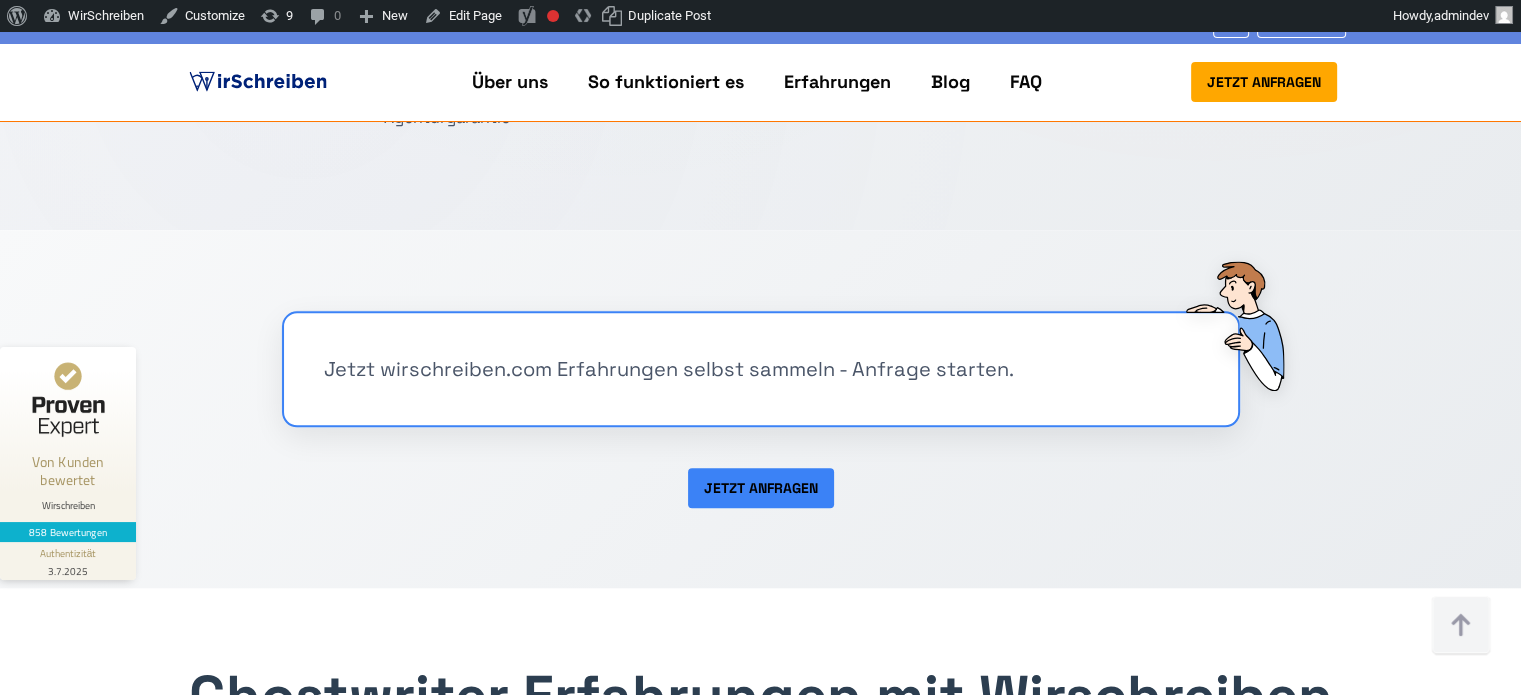 scroll, scrollTop: 1600, scrollLeft: 0, axis: vertical 